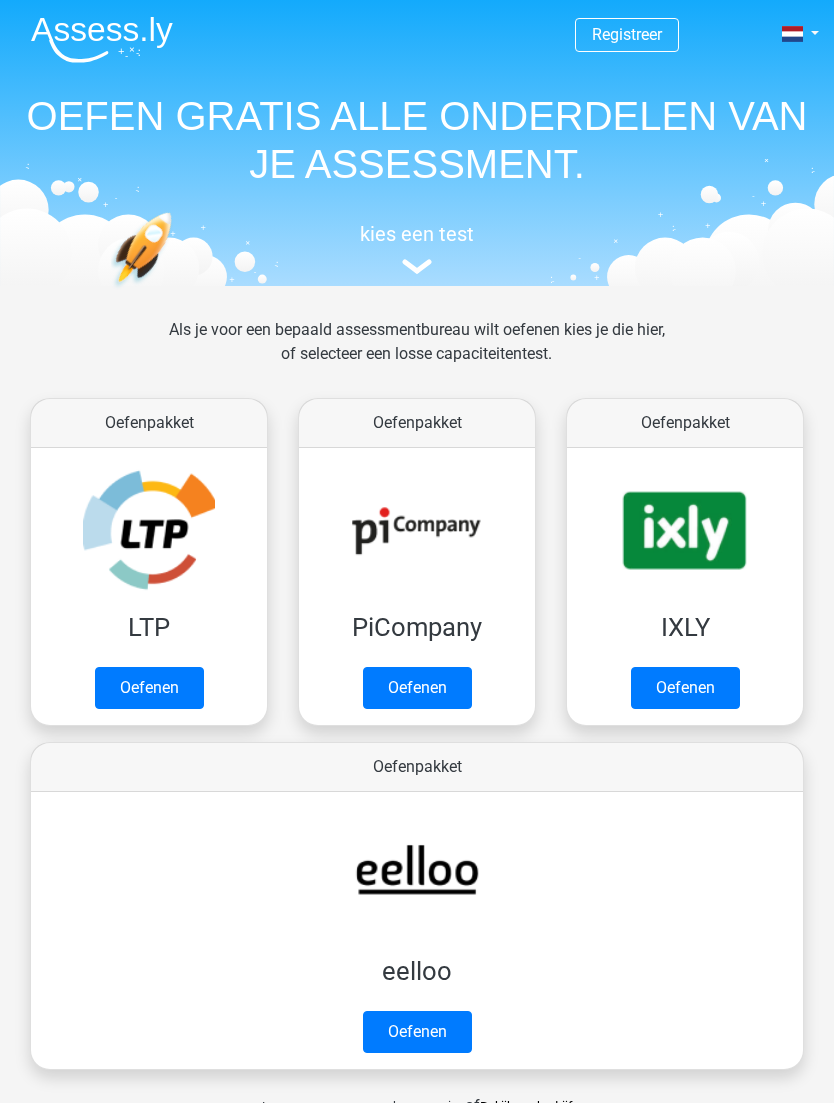 scroll, scrollTop: 0, scrollLeft: 0, axis: both 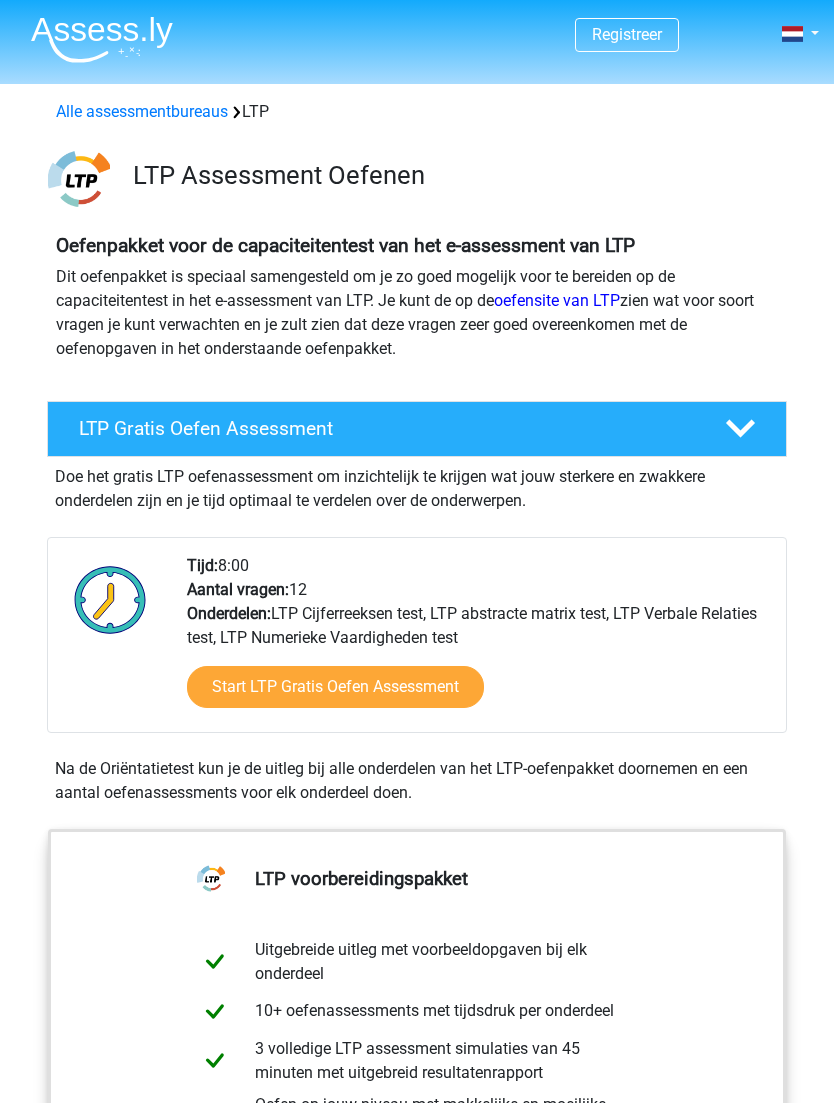 click on "Start LTP Gratis Oefen Assessment" at bounding box center [335, 687] 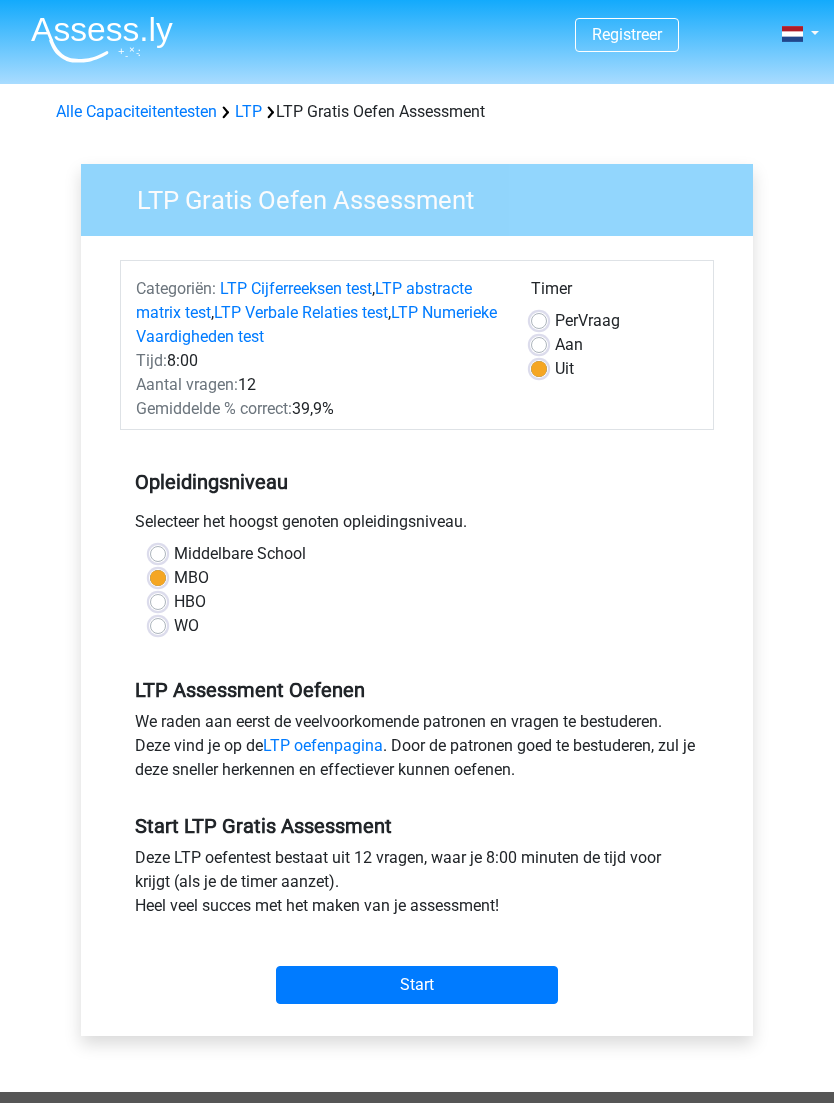 scroll, scrollTop: 0, scrollLeft: 0, axis: both 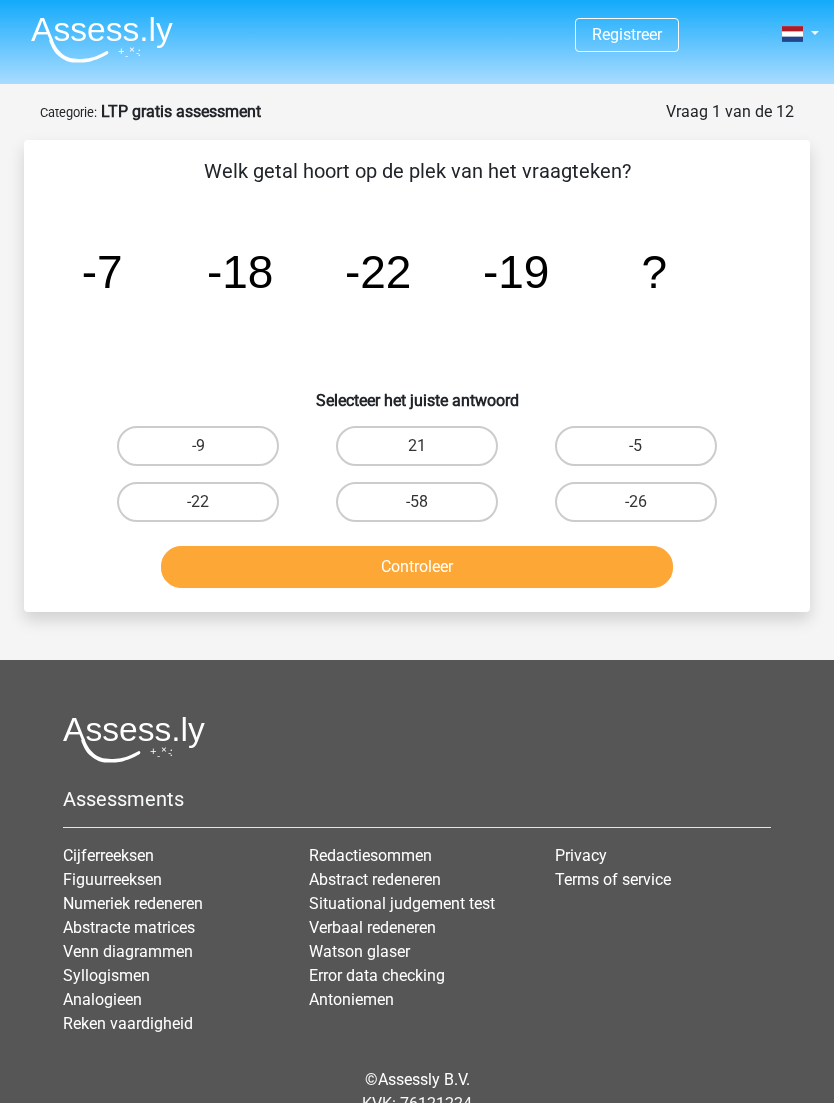 click on "-9" at bounding box center (198, 446) 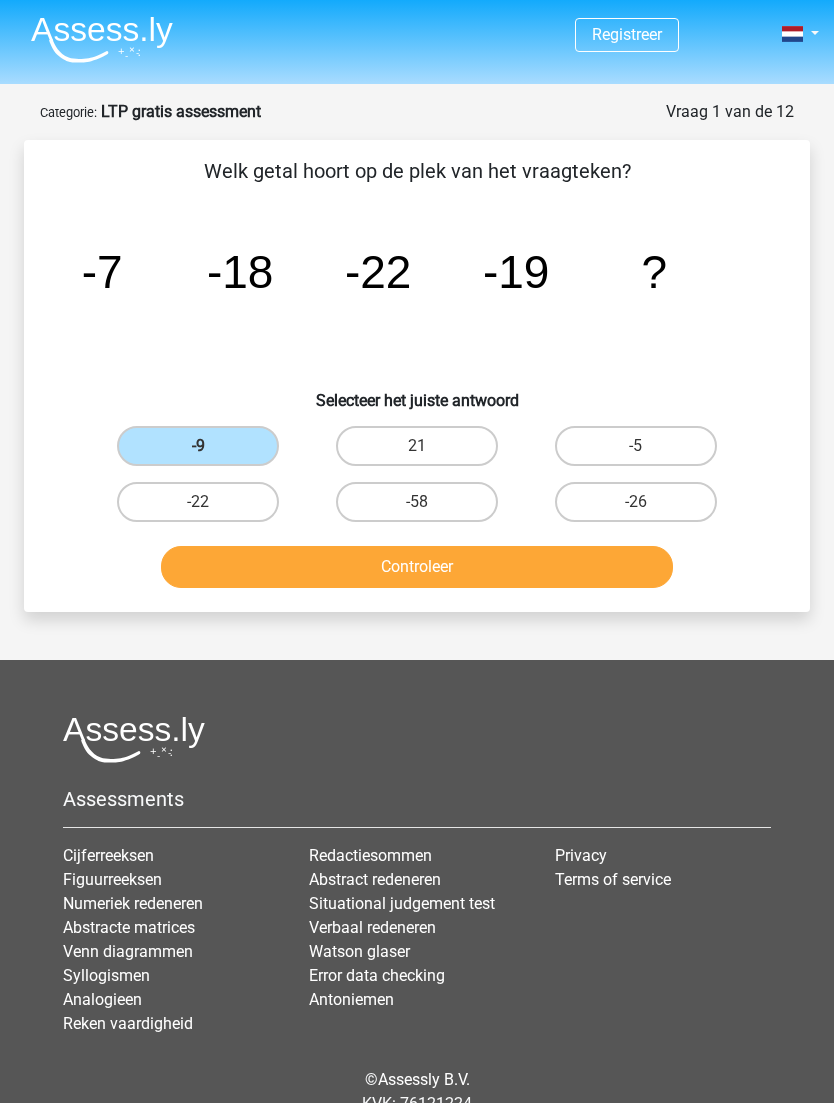 click on "-26" at bounding box center [636, 502] 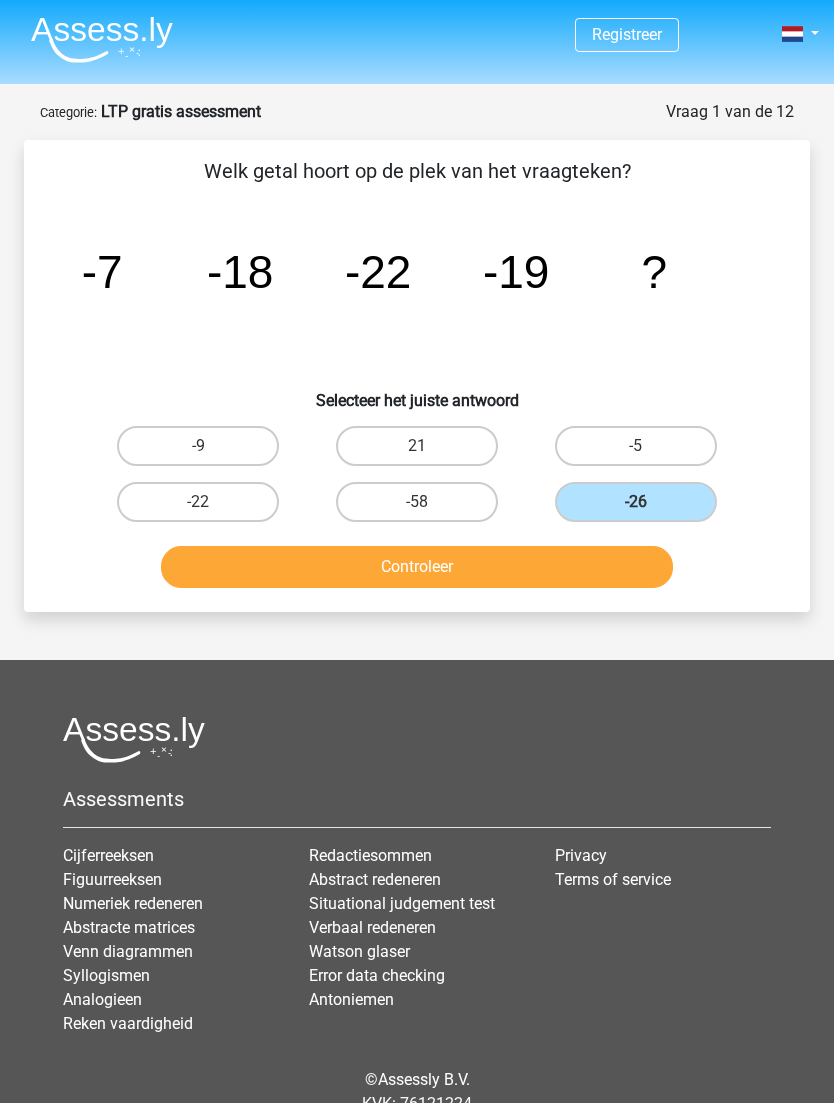 click on "Controleer" at bounding box center [417, 567] 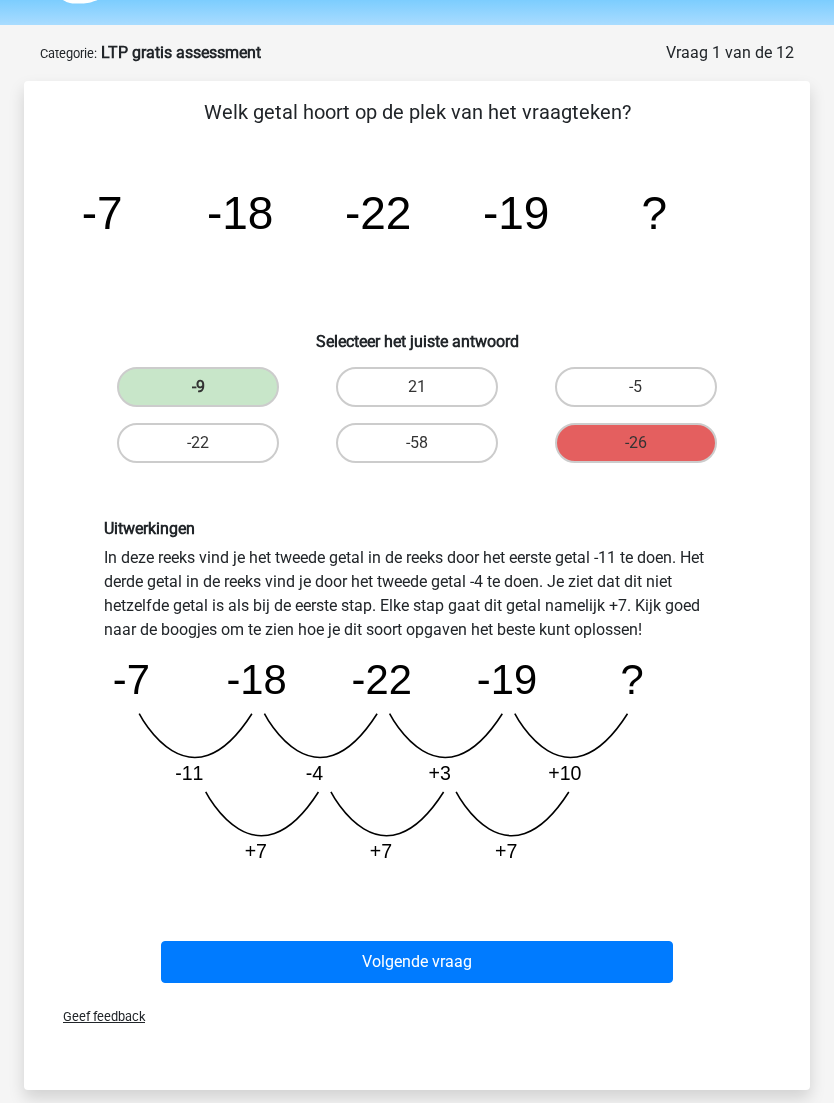 scroll, scrollTop: 59, scrollLeft: 0, axis: vertical 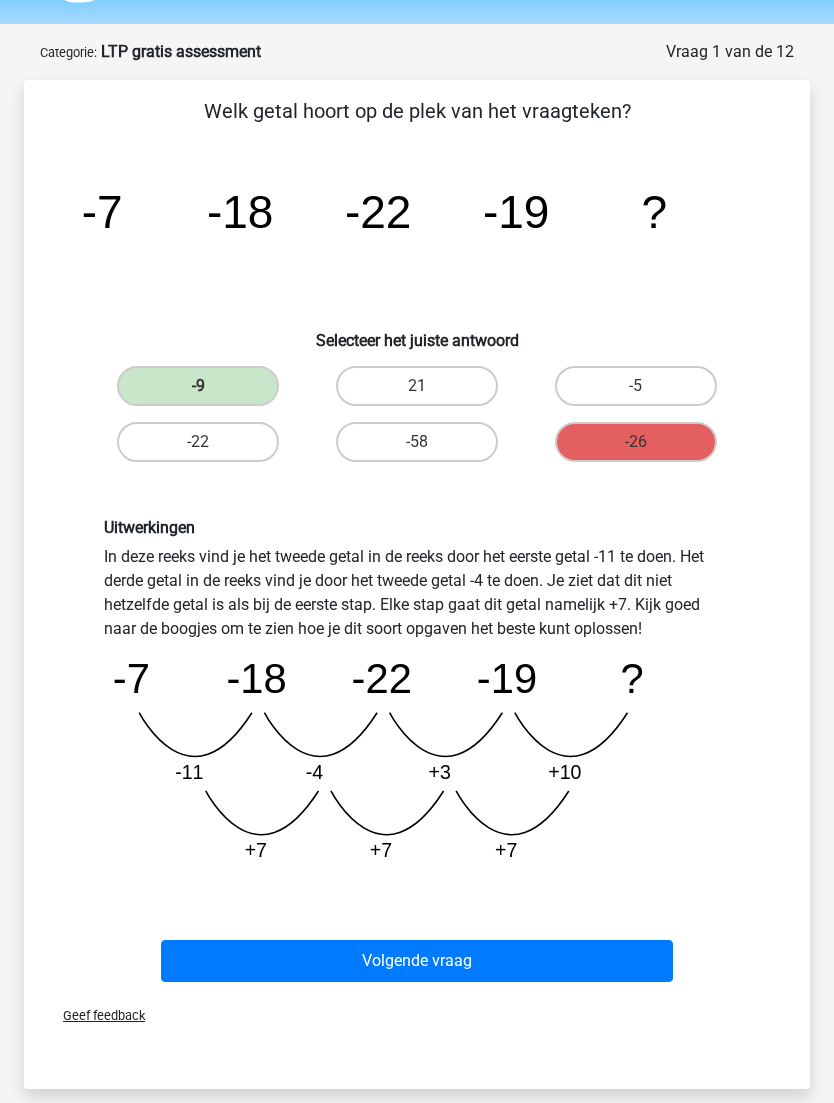 click on "Volgende vraag" at bounding box center (417, 962) 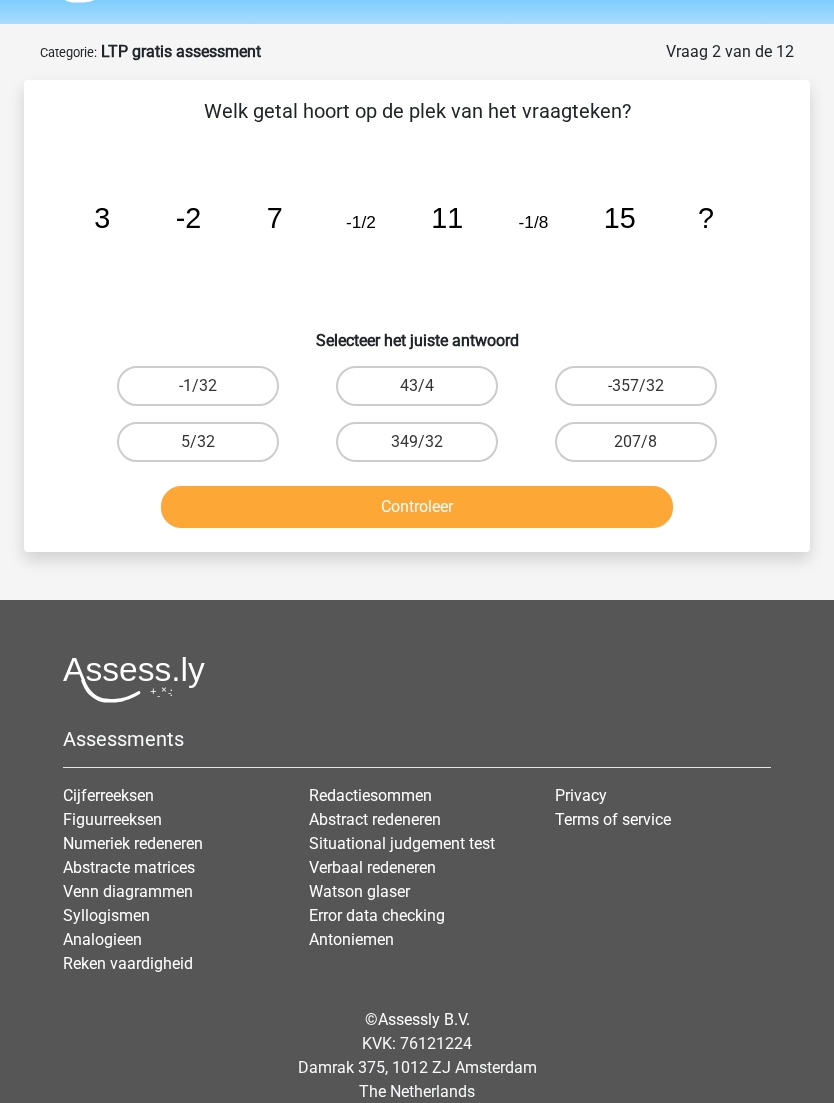 scroll, scrollTop: 21, scrollLeft: 0, axis: vertical 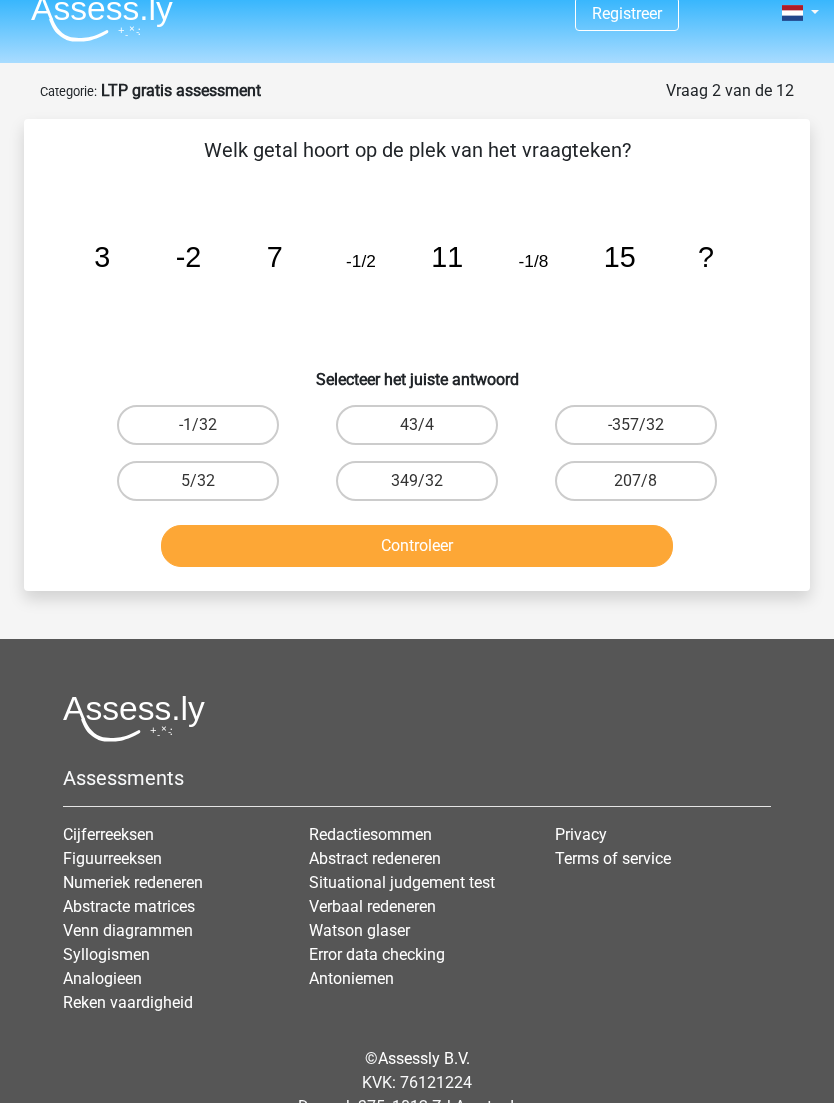 click on "-1/32" at bounding box center (198, 425) 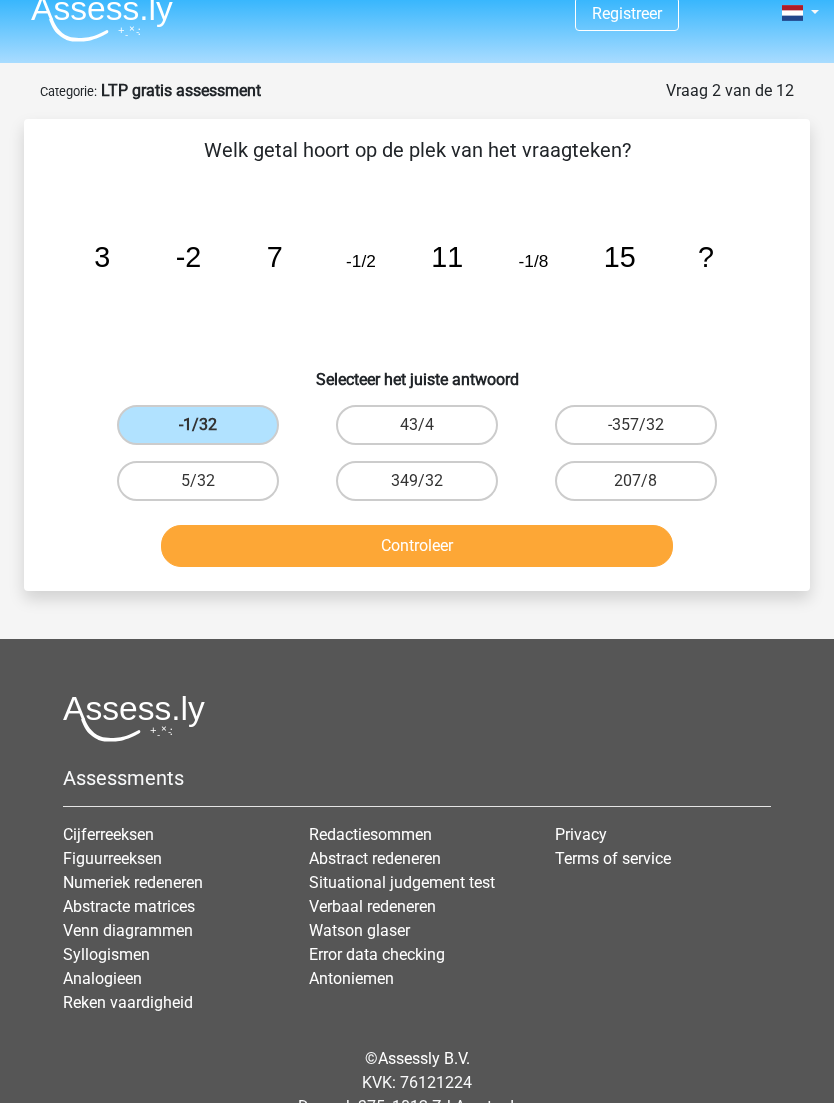 click on "Controleer" at bounding box center [417, 546] 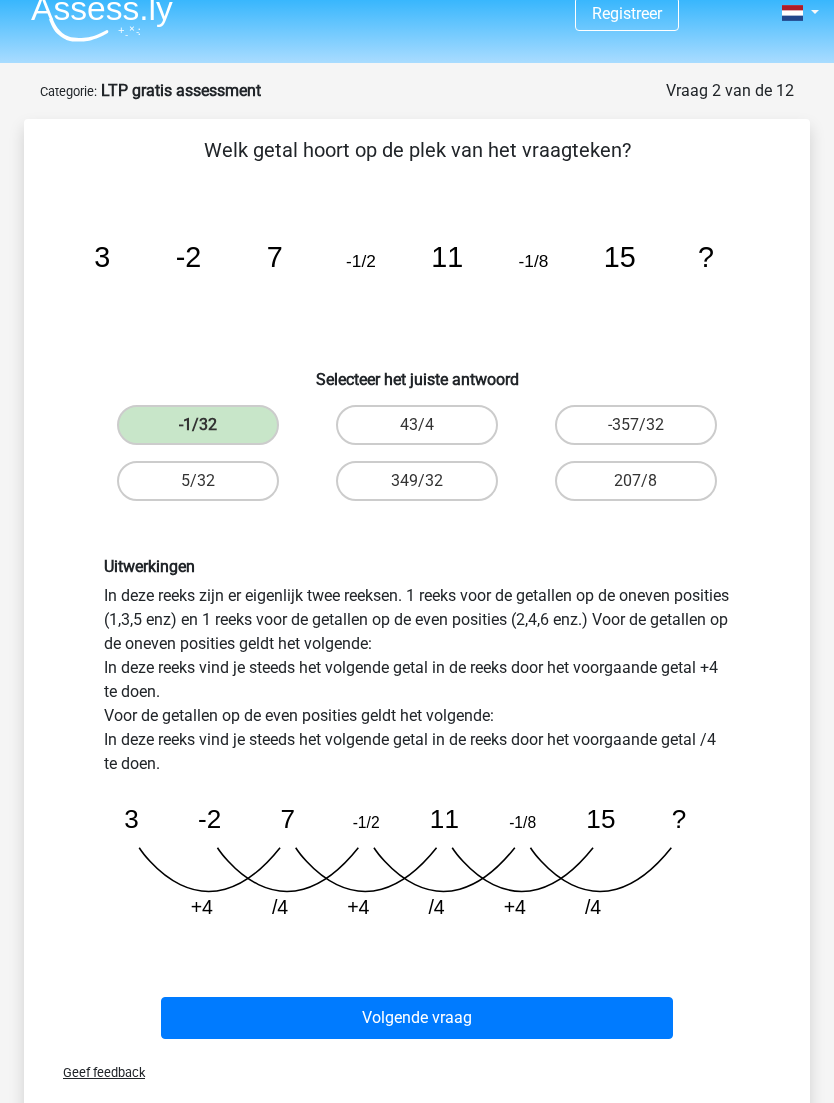 click on "Volgende vraag" at bounding box center (417, 1018) 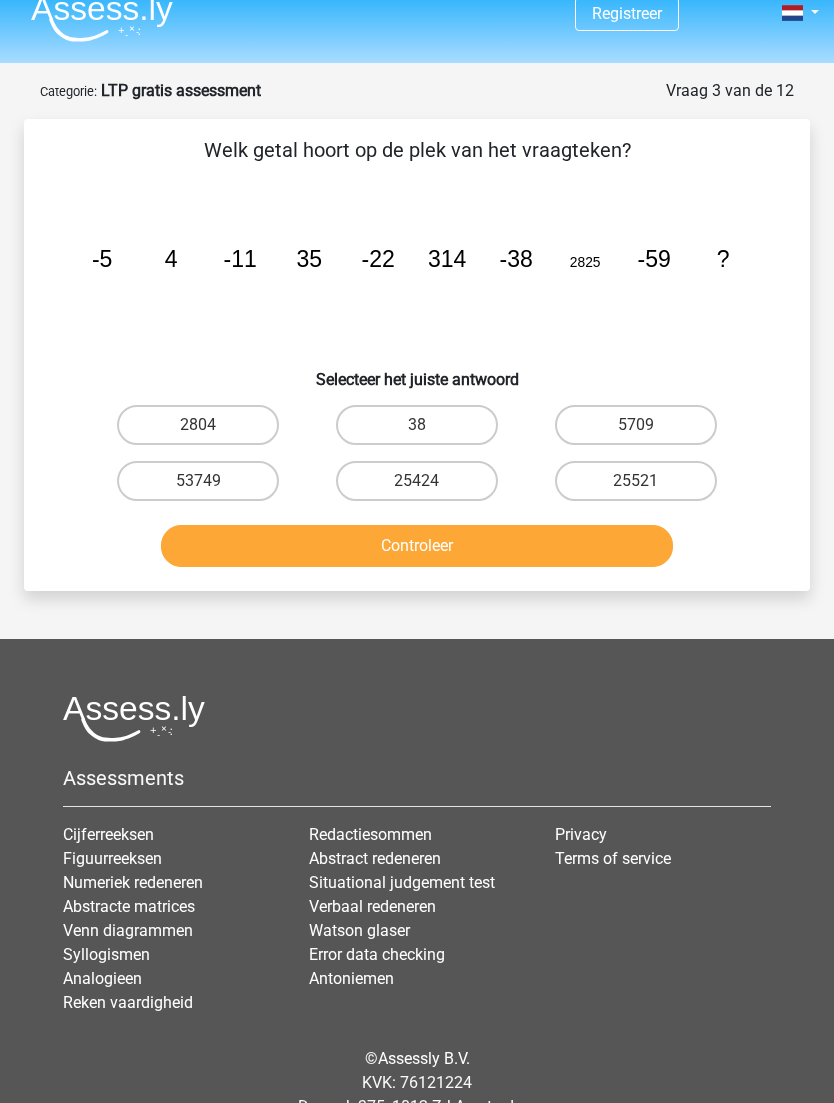 click on "25424" at bounding box center (417, 481) 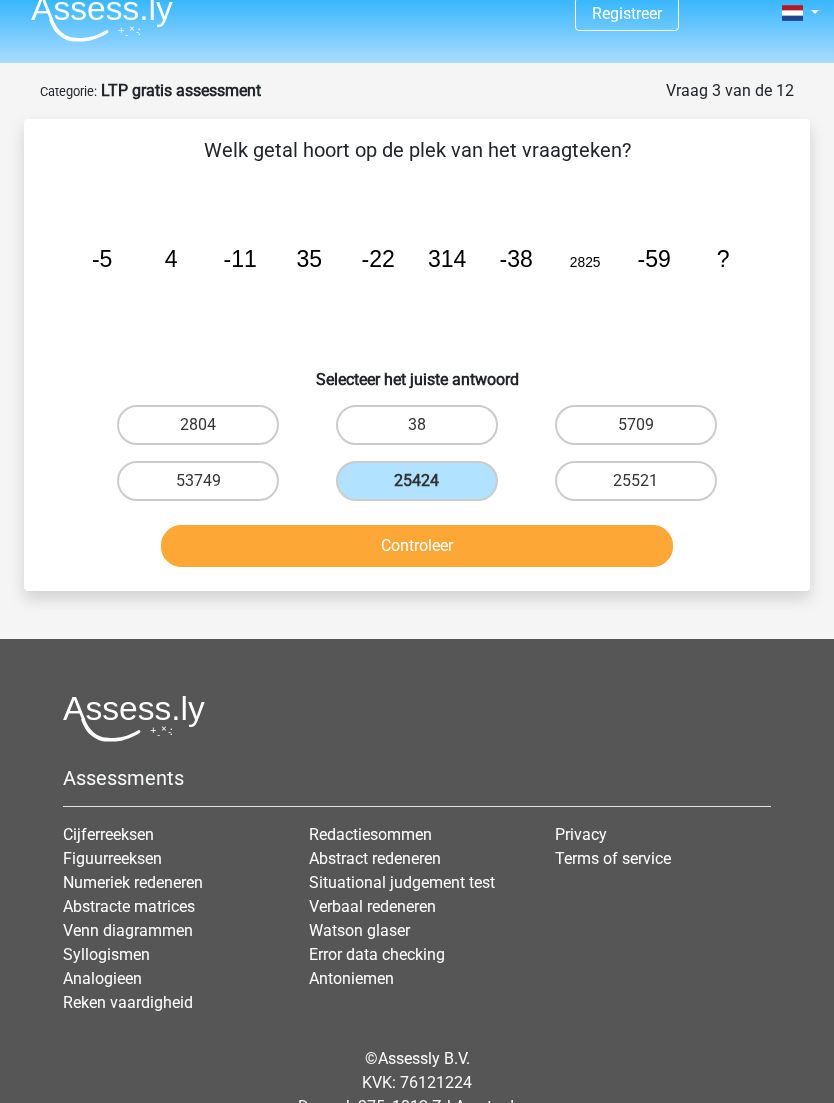 click on "Controleer" at bounding box center (417, 546) 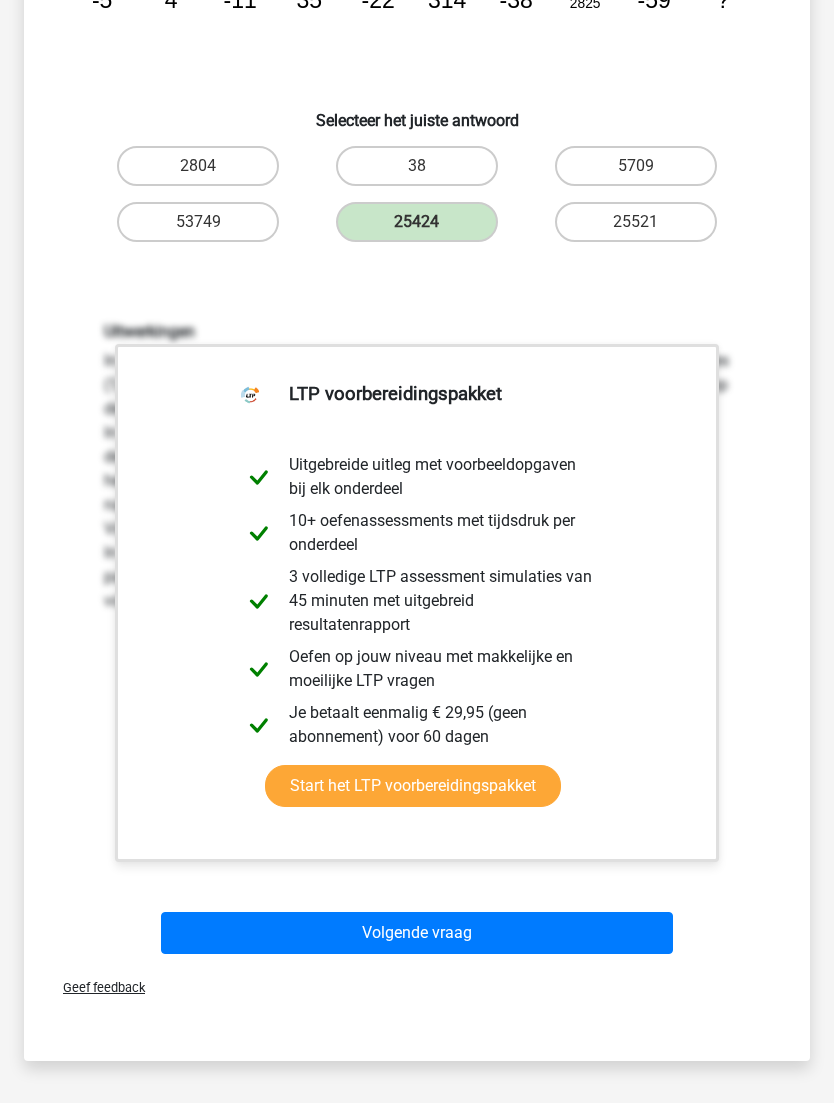 scroll, scrollTop: 309, scrollLeft: 0, axis: vertical 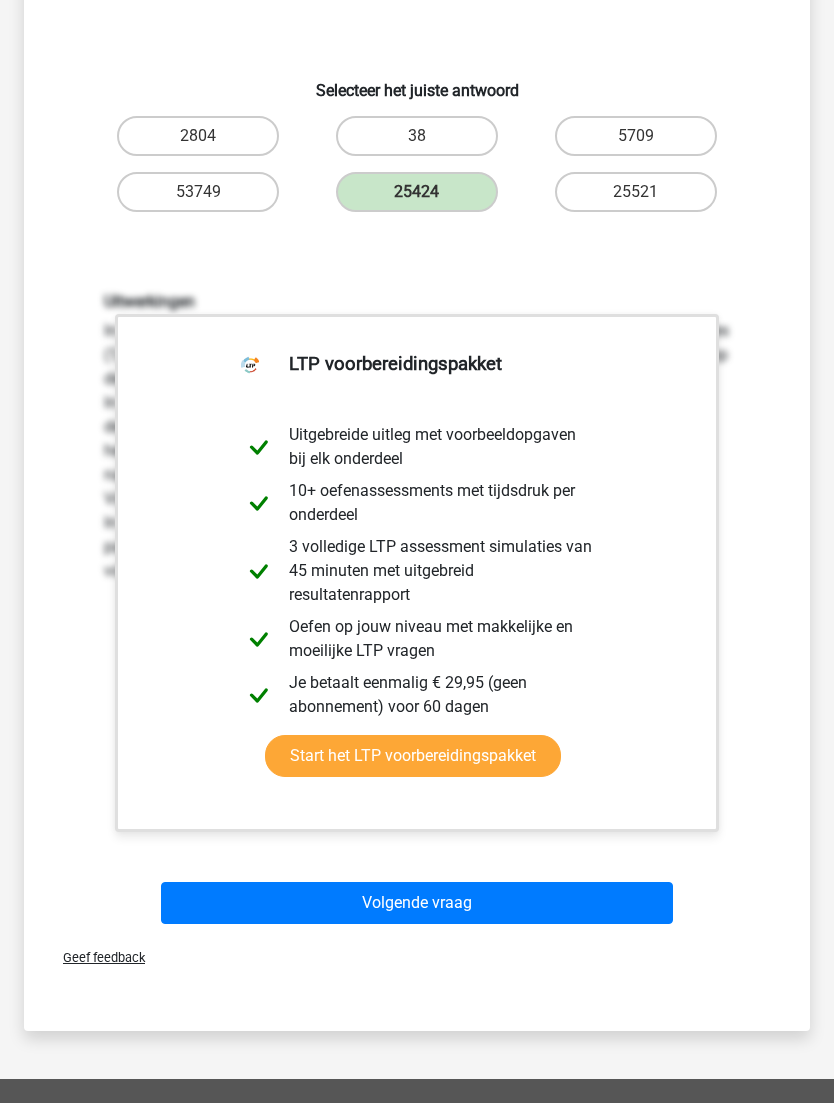 click on "Volgende vraag" at bounding box center [417, 904] 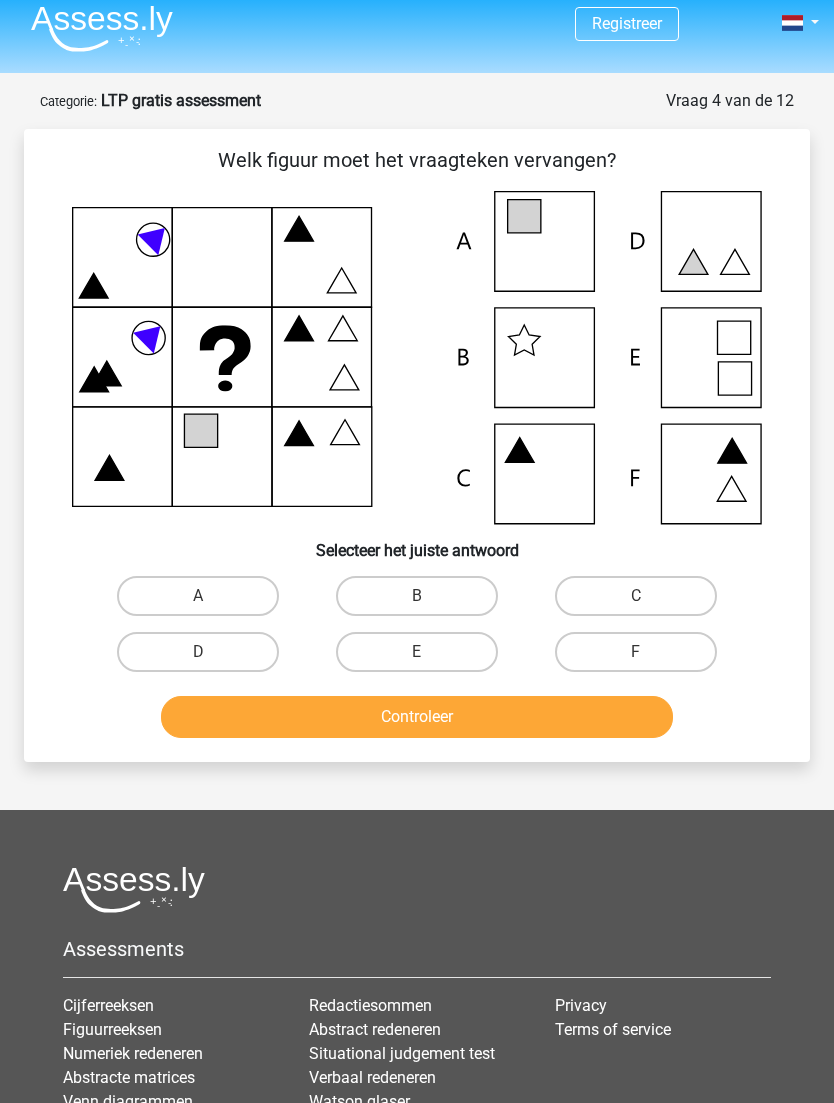 scroll, scrollTop: 0, scrollLeft: 0, axis: both 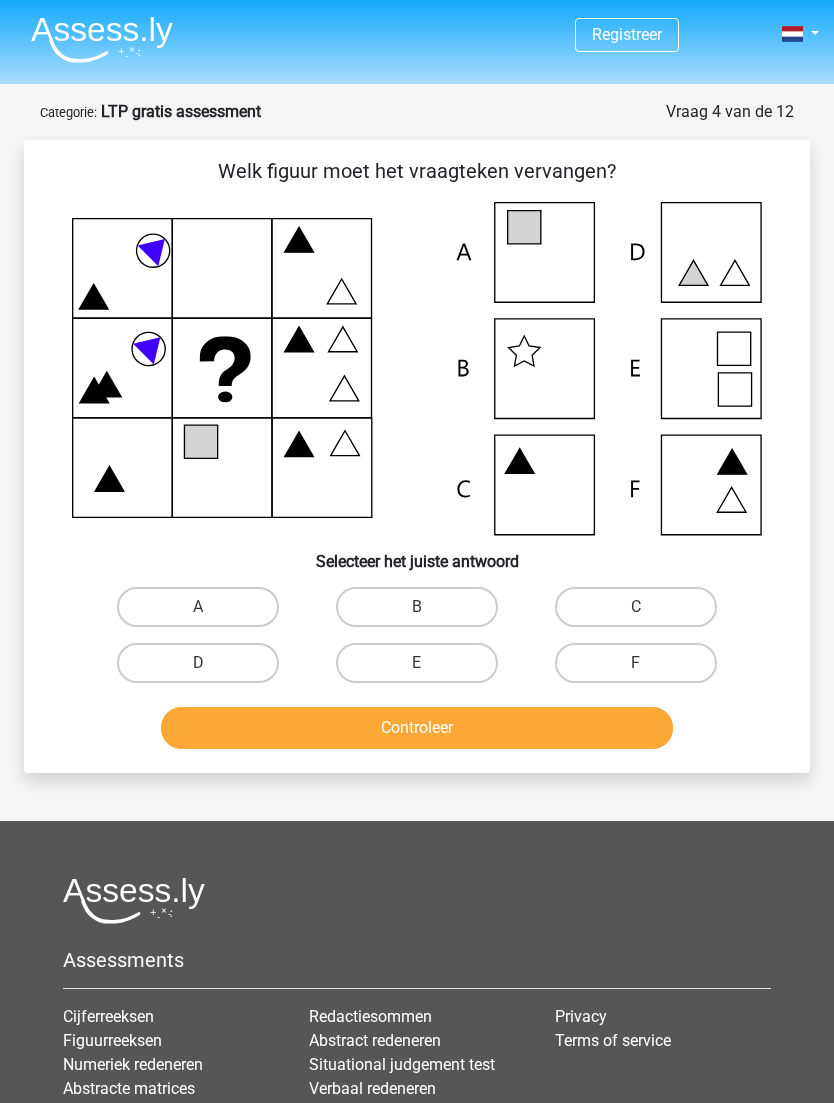 click on "E" at bounding box center (417, 663) 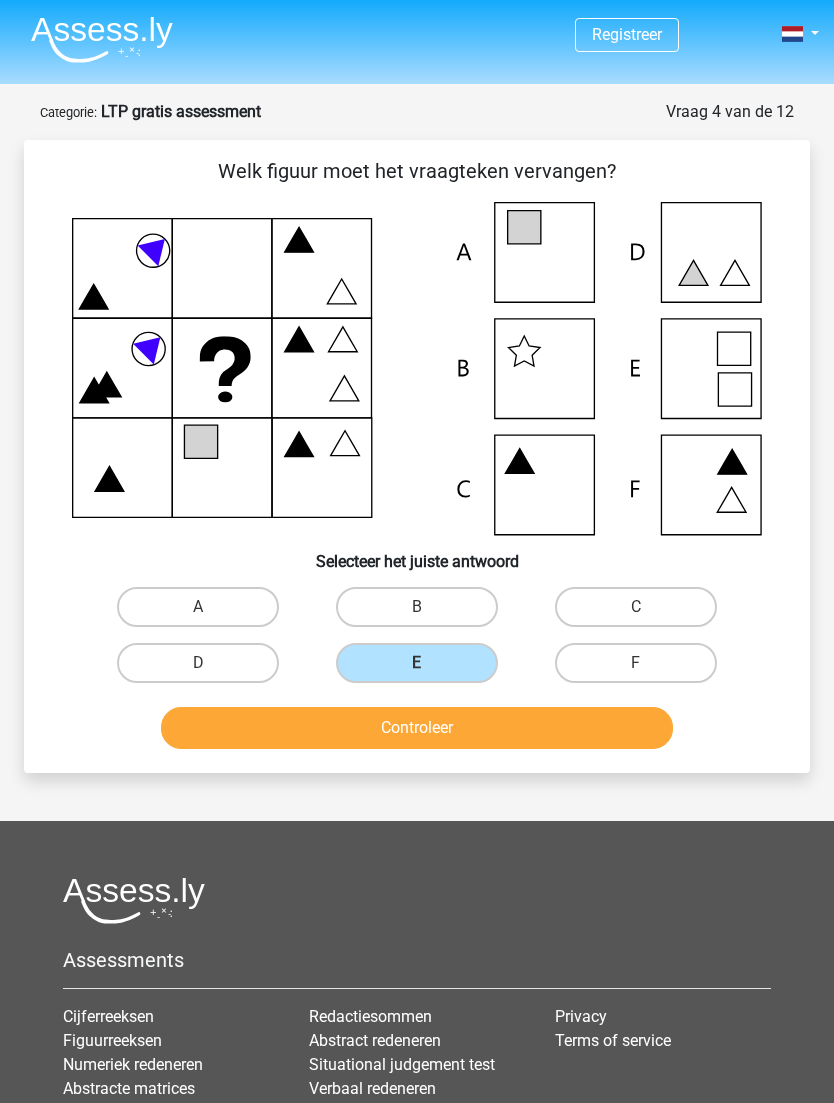 click on "Controleer" at bounding box center [417, 728] 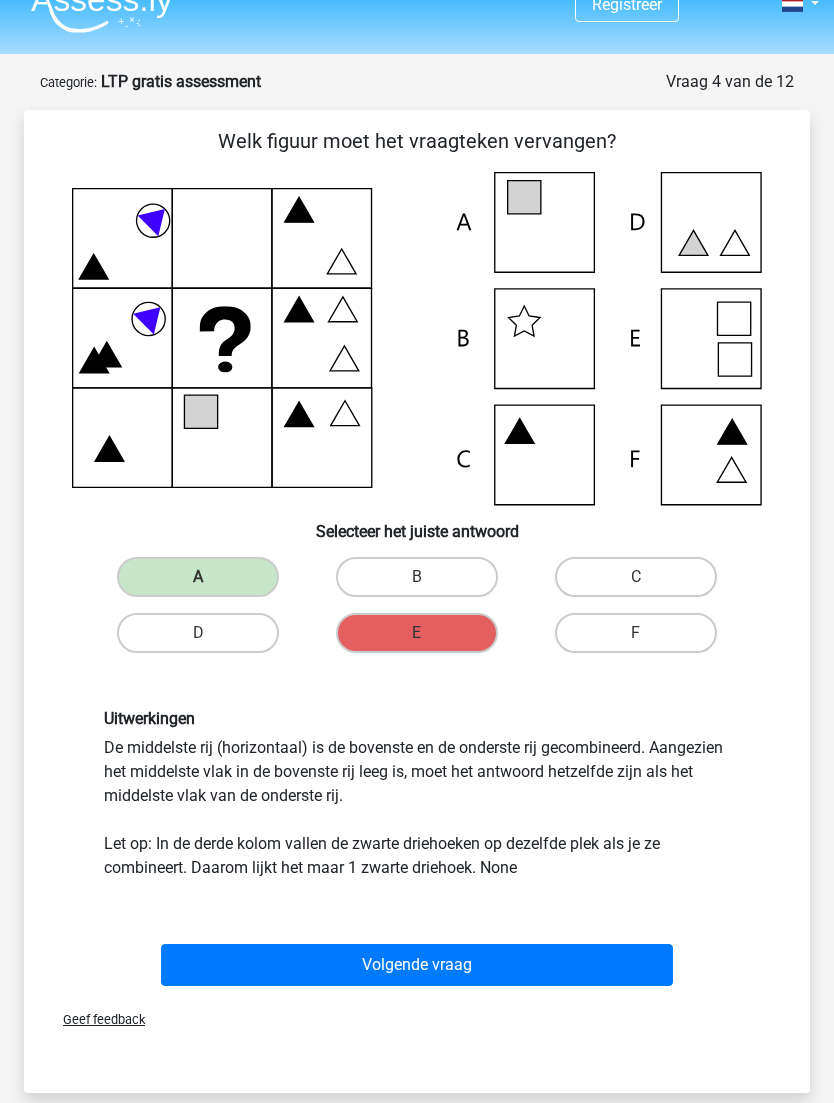 scroll, scrollTop: 30, scrollLeft: 0, axis: vertical 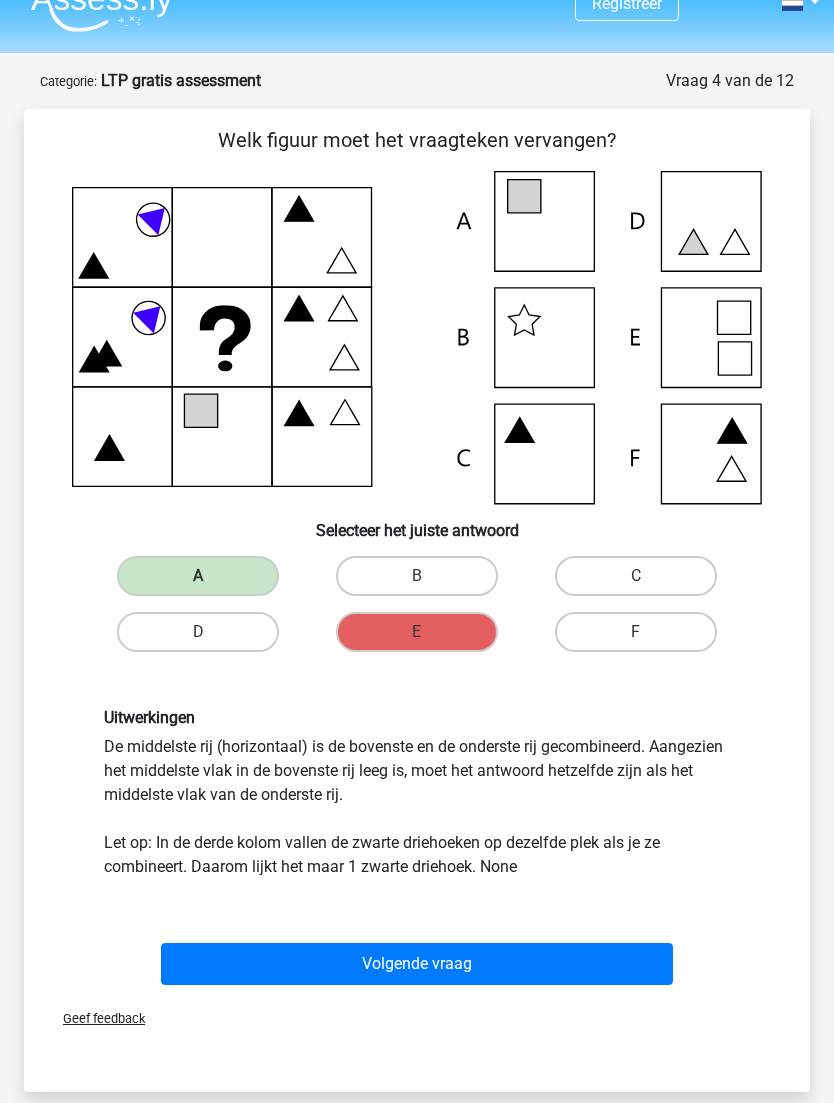click on "Volgende vraag" at bounding box center [417, 965] 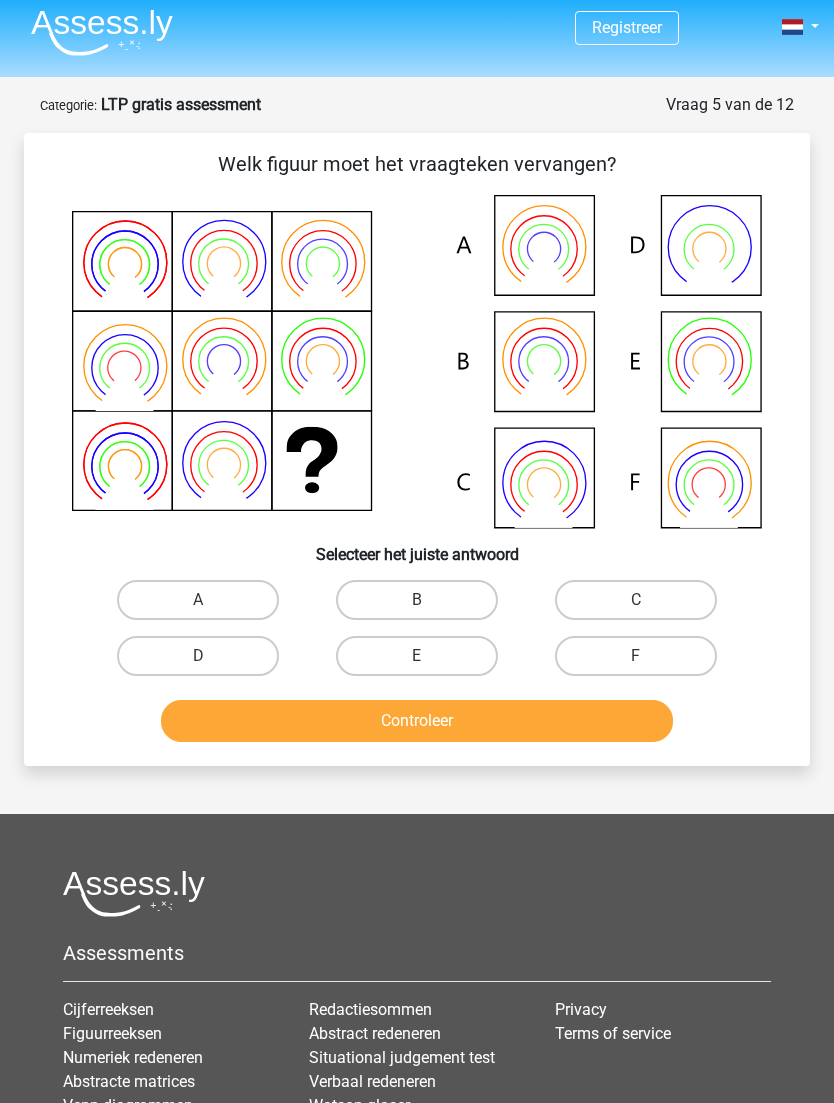 scroll, scrollTop: 0, scrollLeft: 0, axis: both 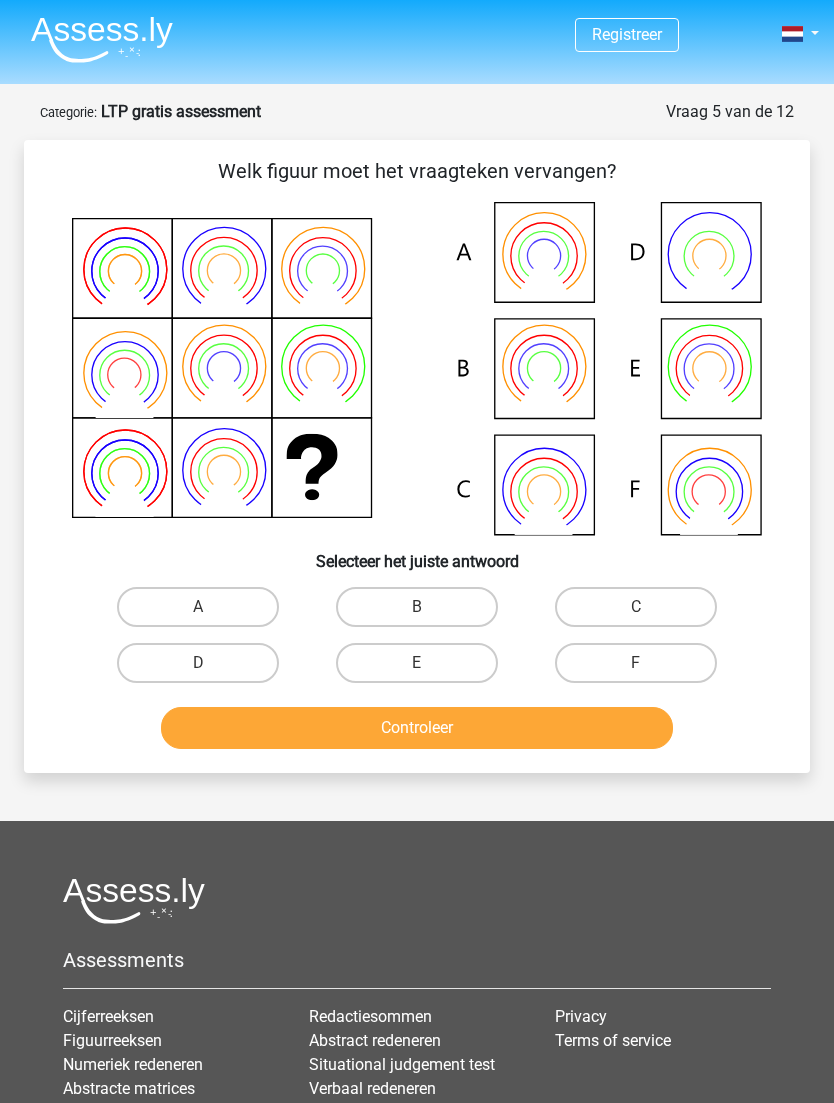 click 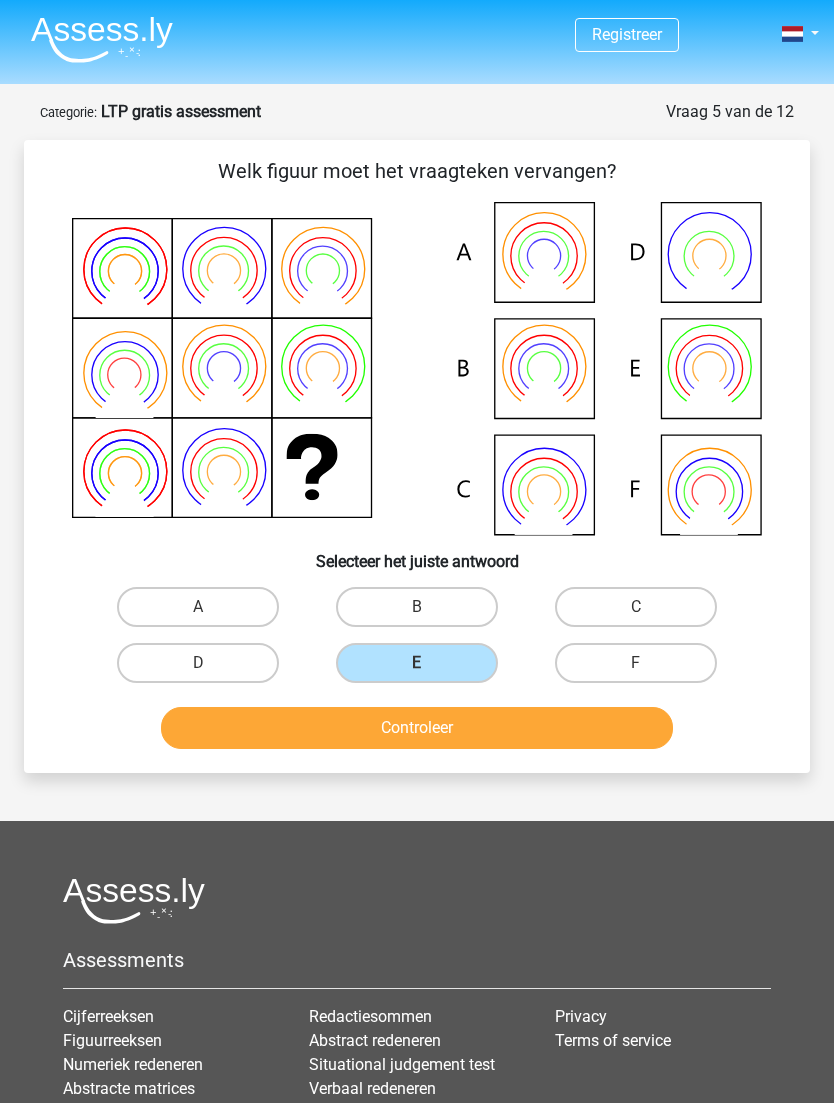 click on "Controleer" at bounding box center [417, 728] 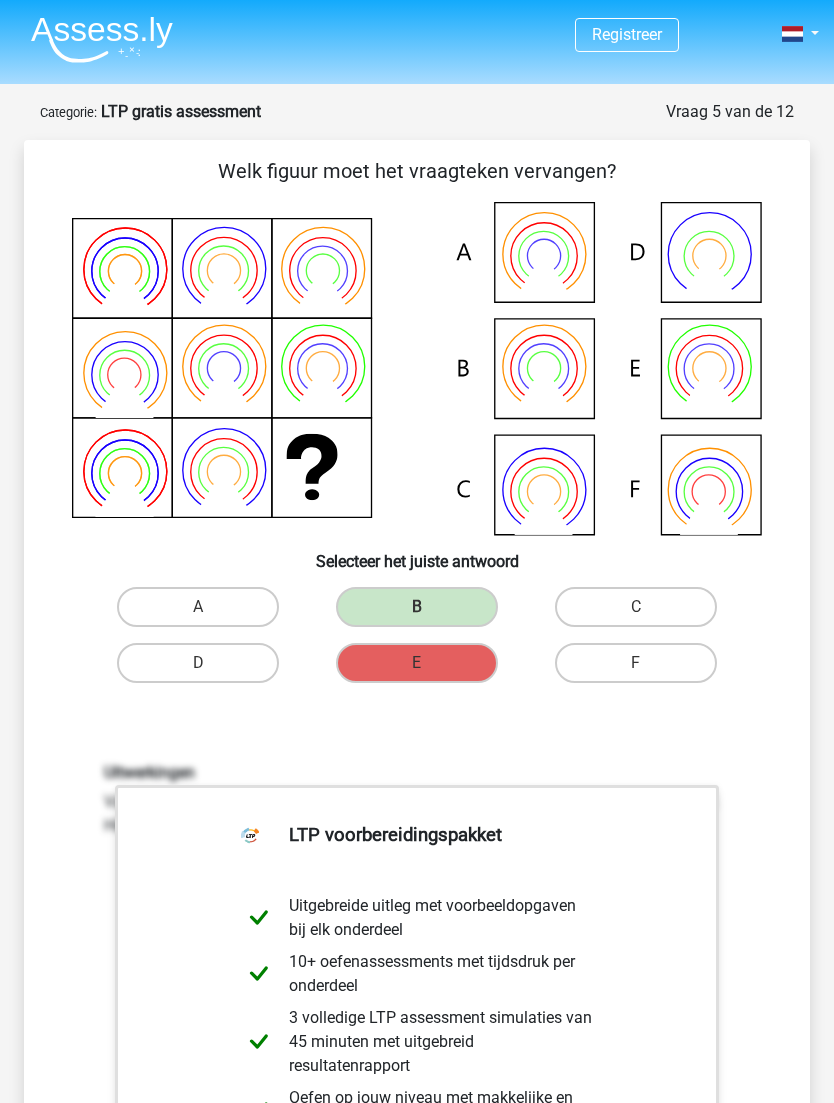 click on "B" at bounding box center [417, 607] 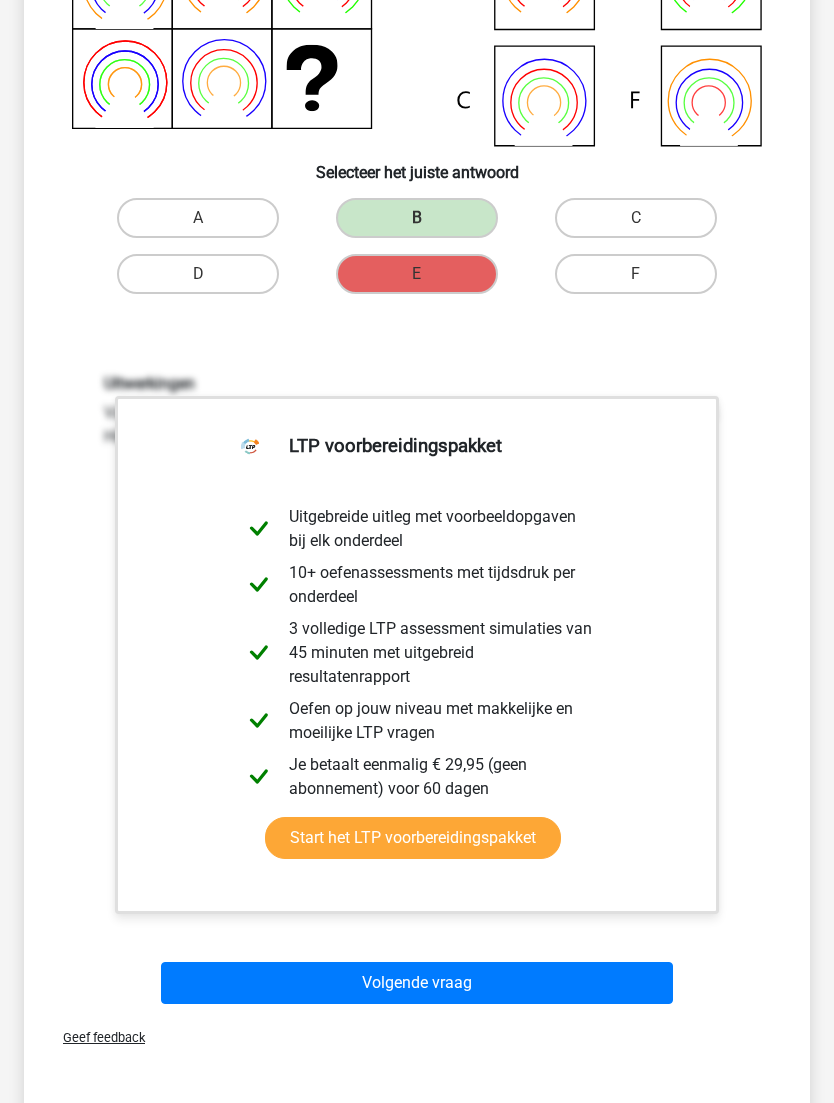 click on "Volgende vraag" at bounding box center [417, 983] 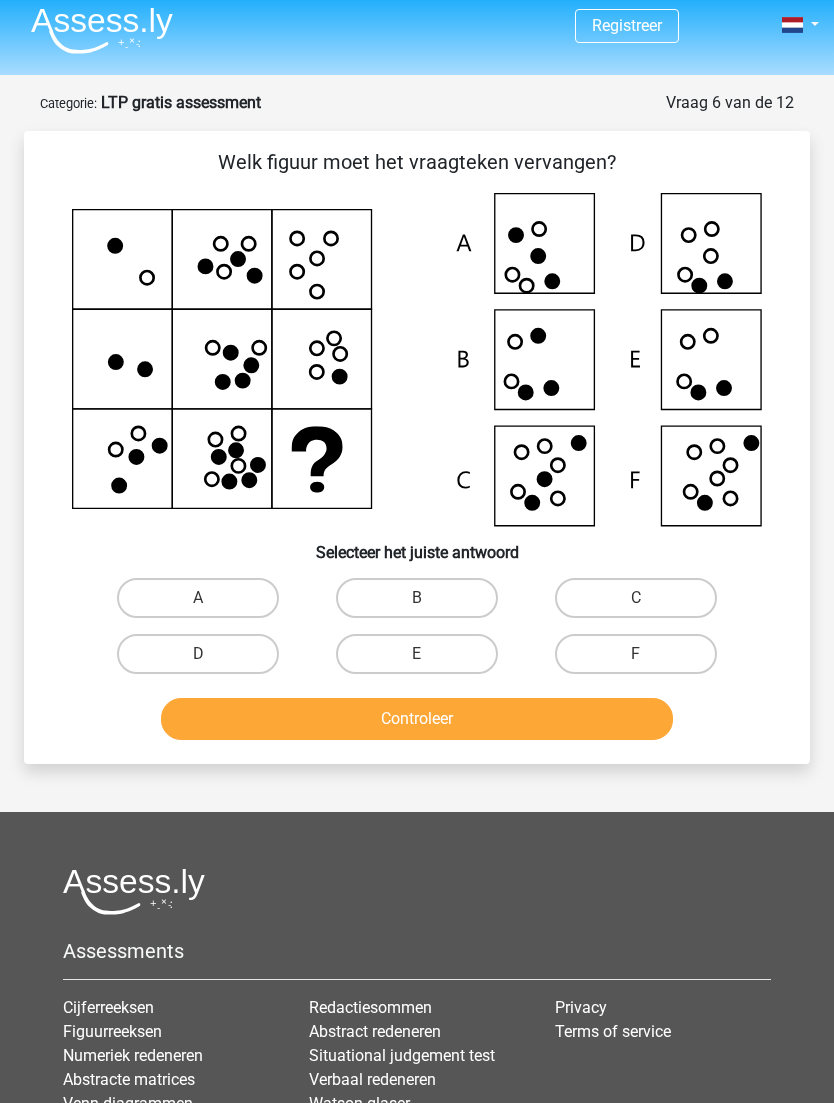 scroll, scrollTop: 0, scrollLeft: 0, axis: both 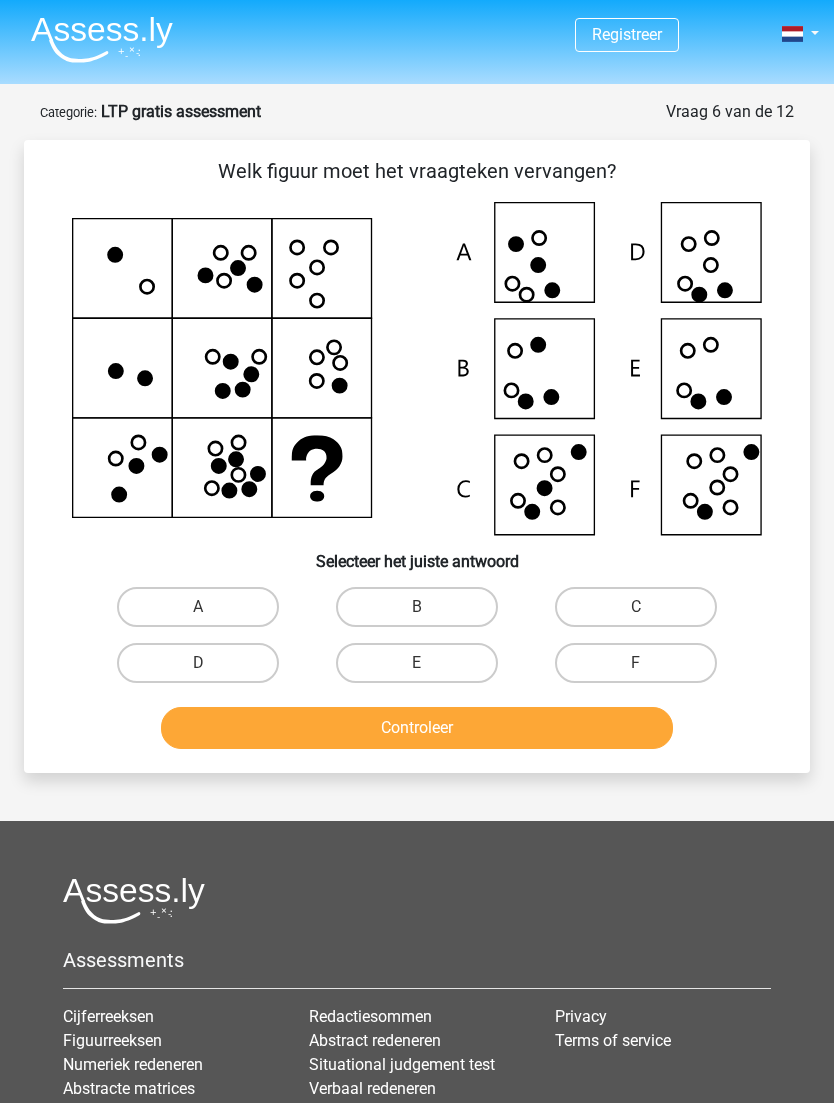click on "D" at bounding box center (198, 663) 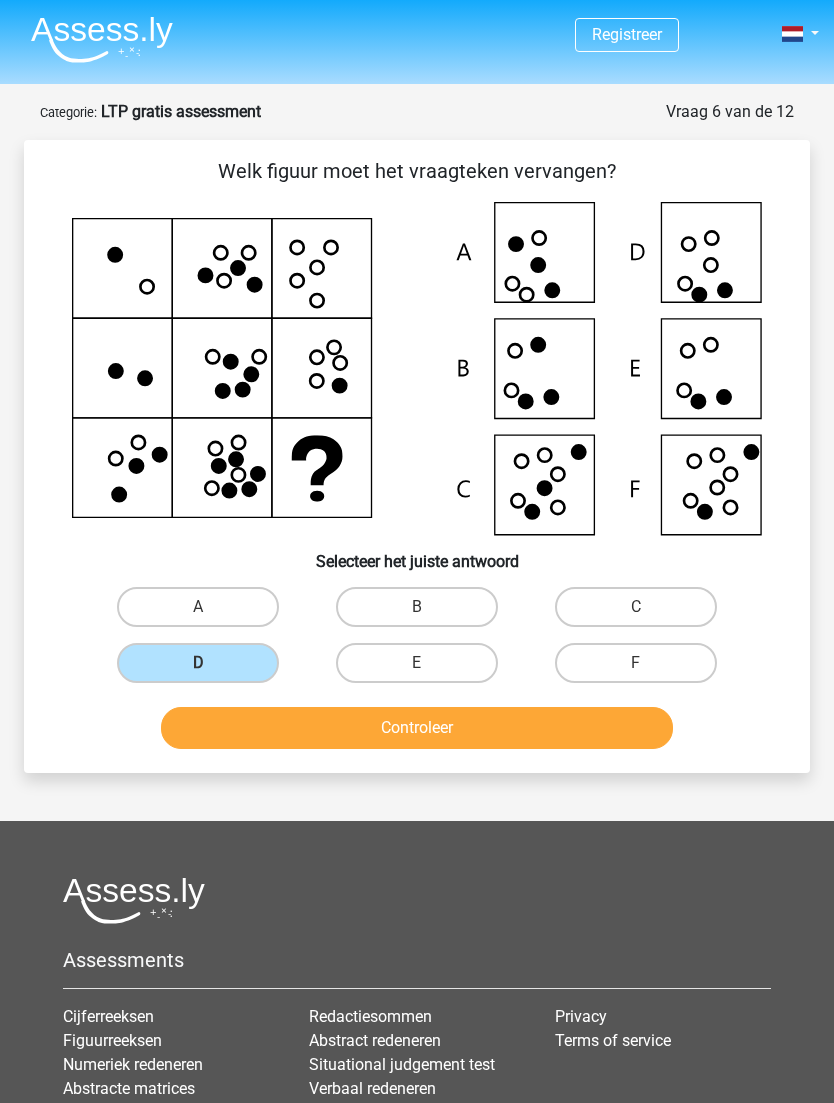 click on "Controleer" at bounding box center [417, 728] 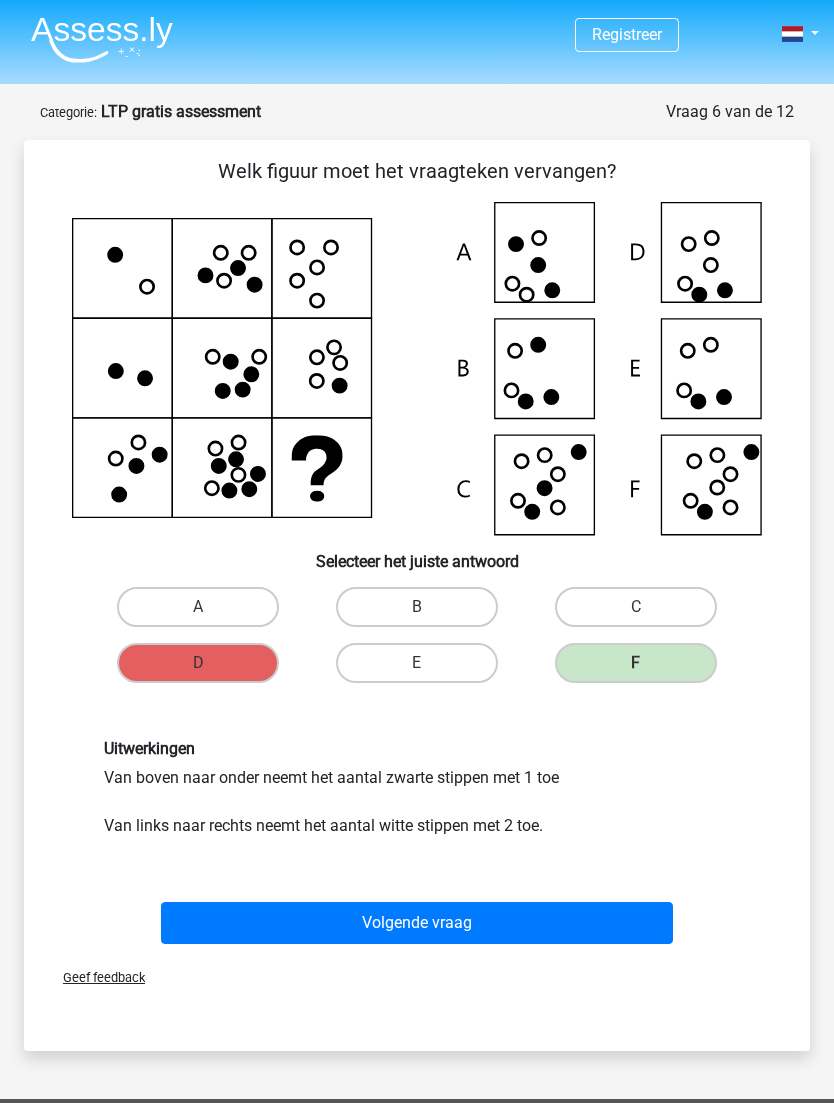 click on "F" at bounding box center [636, 663] 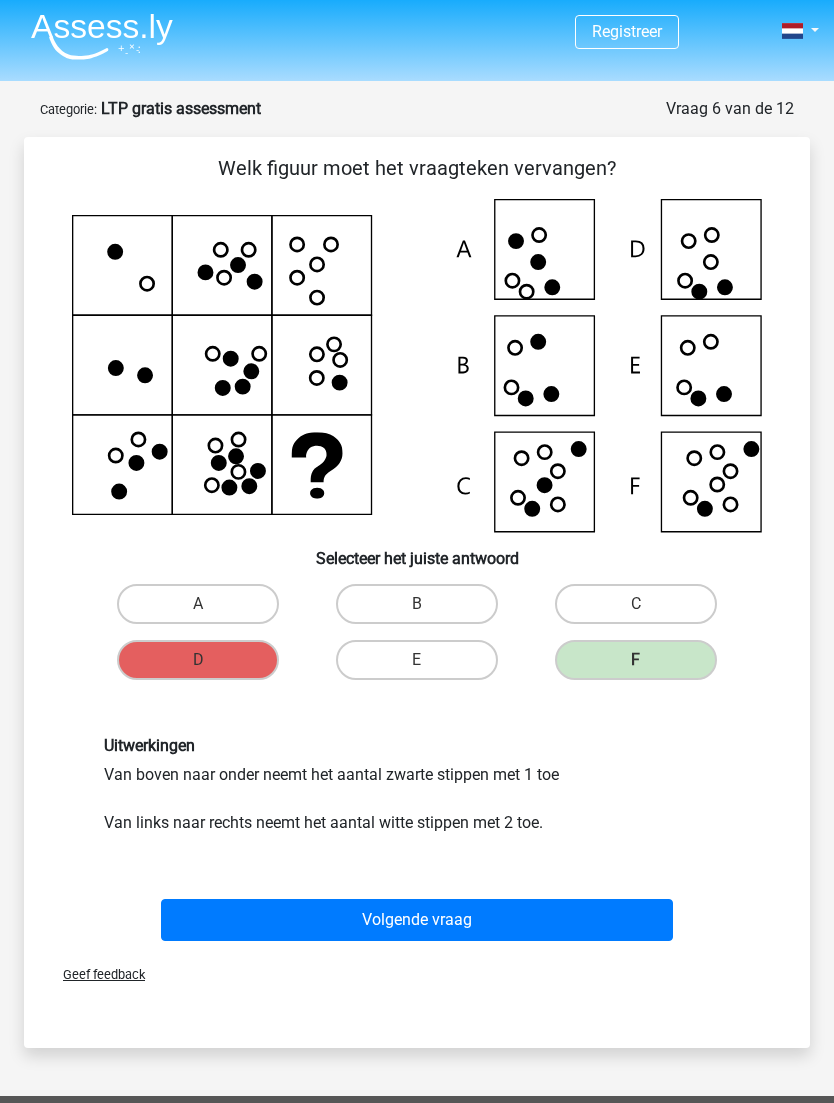 scroll, scrollTop: 3, scrollLeft: 0, axis: vertical 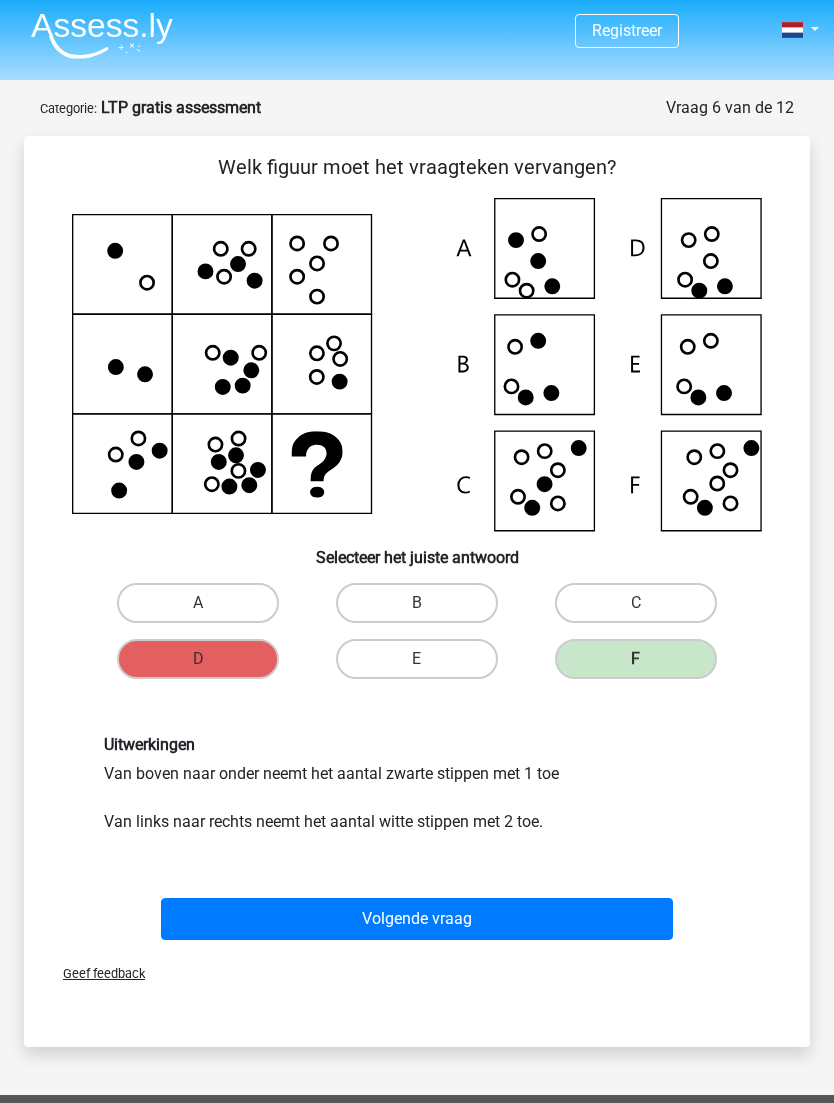 click on "Volgende vraag" at bounding box center [417, 920] 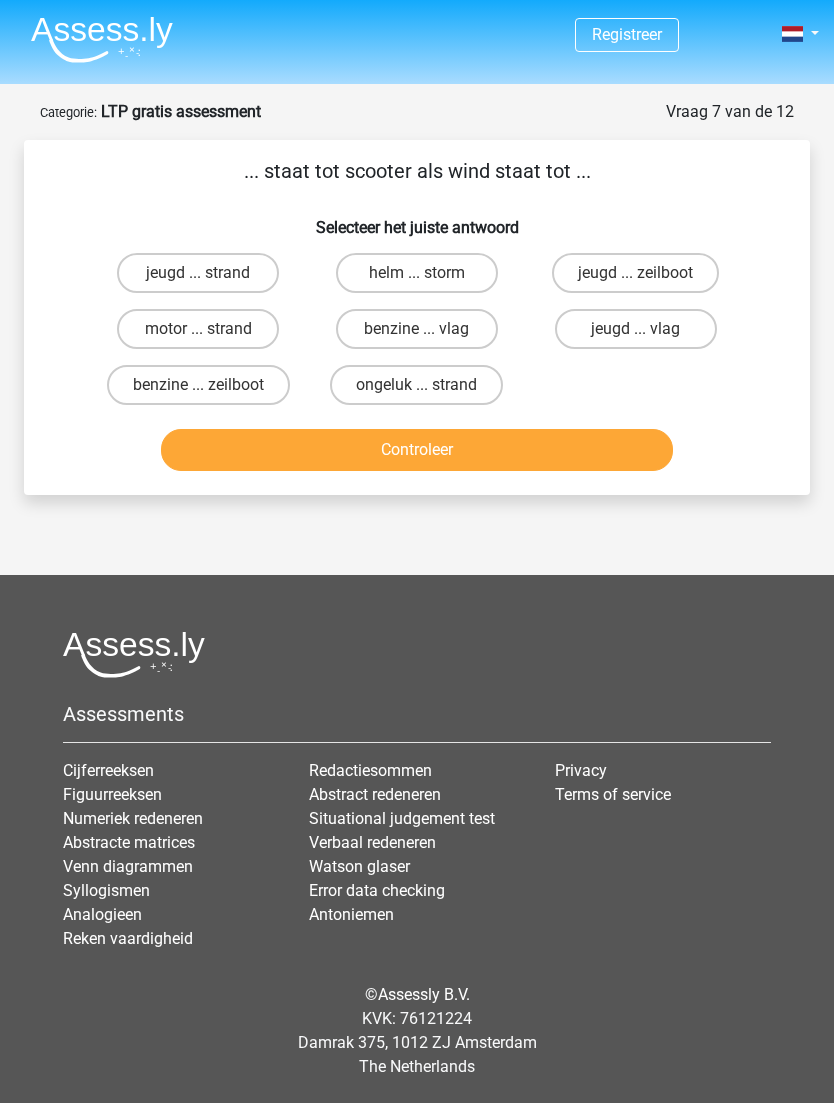 click on "helm ... storm" at bounding box center (417, 273) 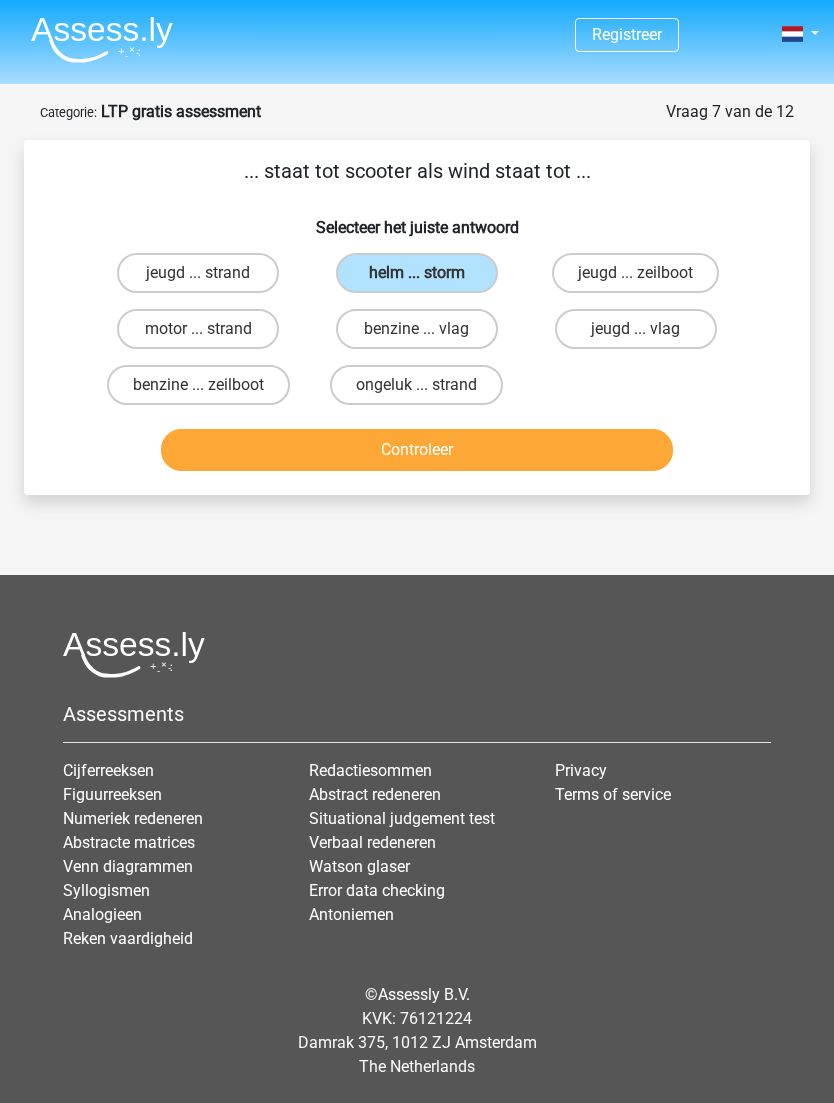 click on "Controleer" at bounding box center [417, 450] 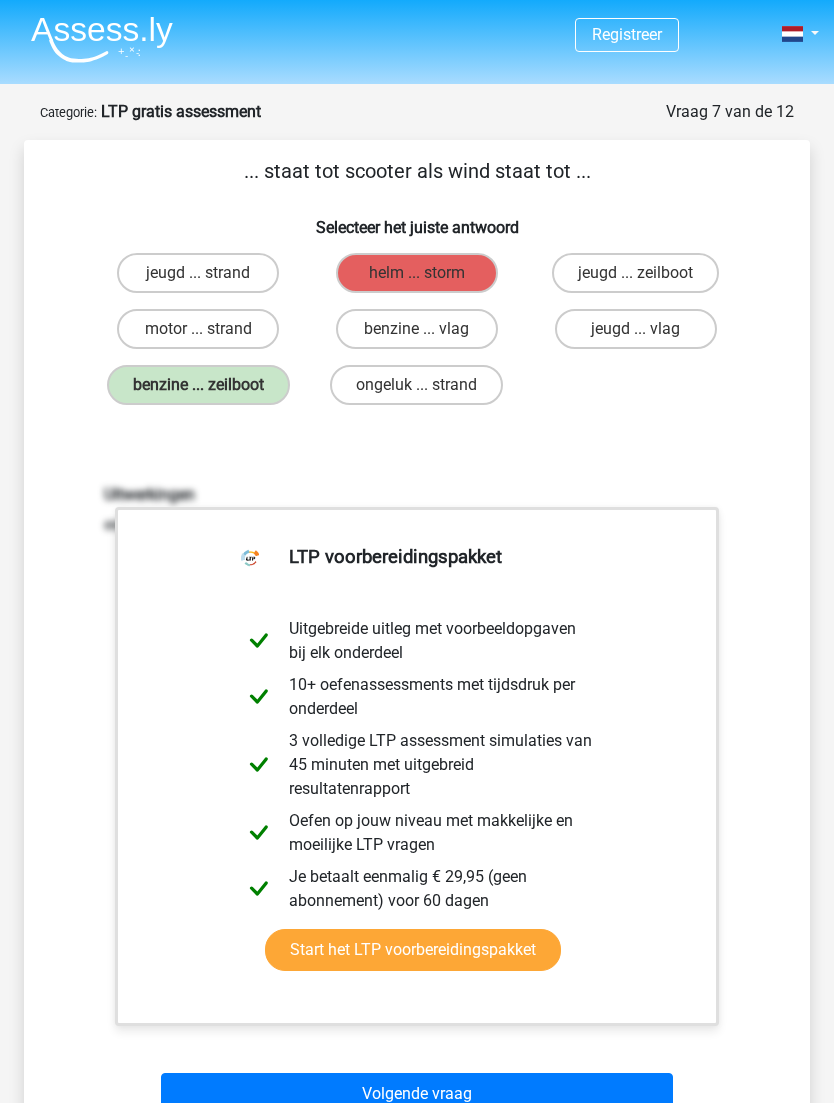 click on "Volgende vraag" at bounding box center (417, 1094) 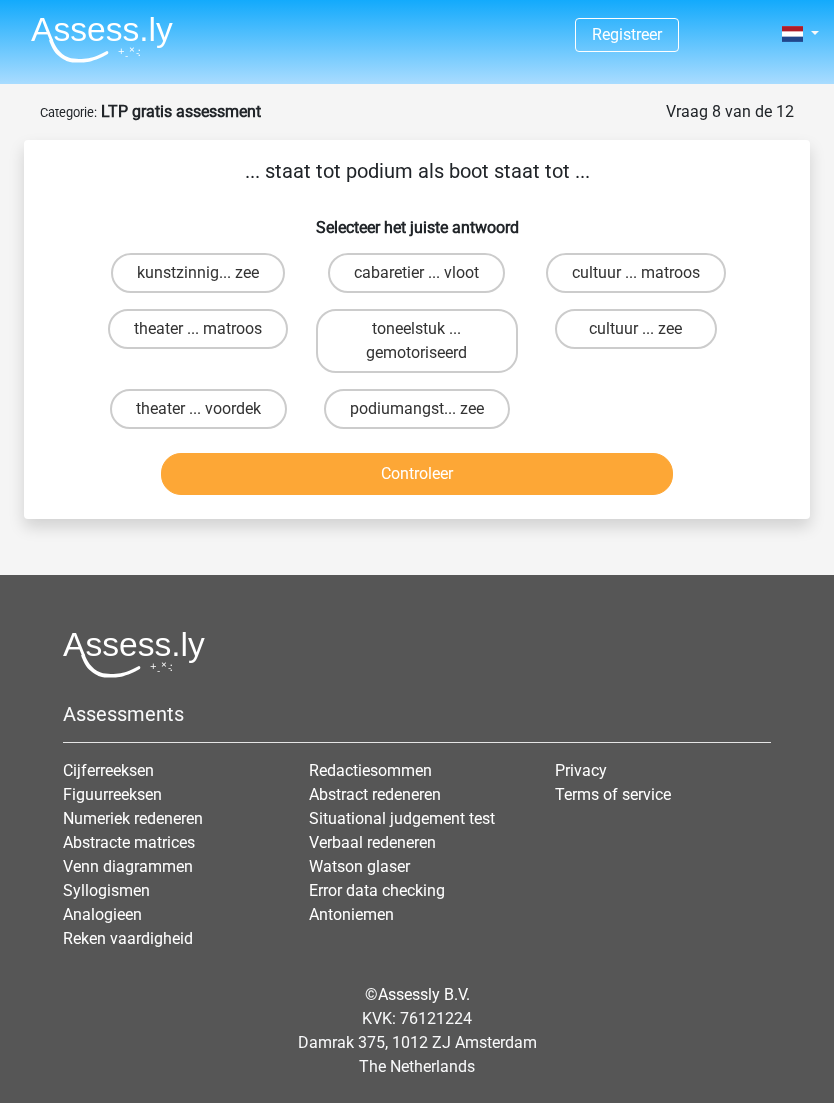 click on "cultuur ... zee" at bounding box center (636, 329) 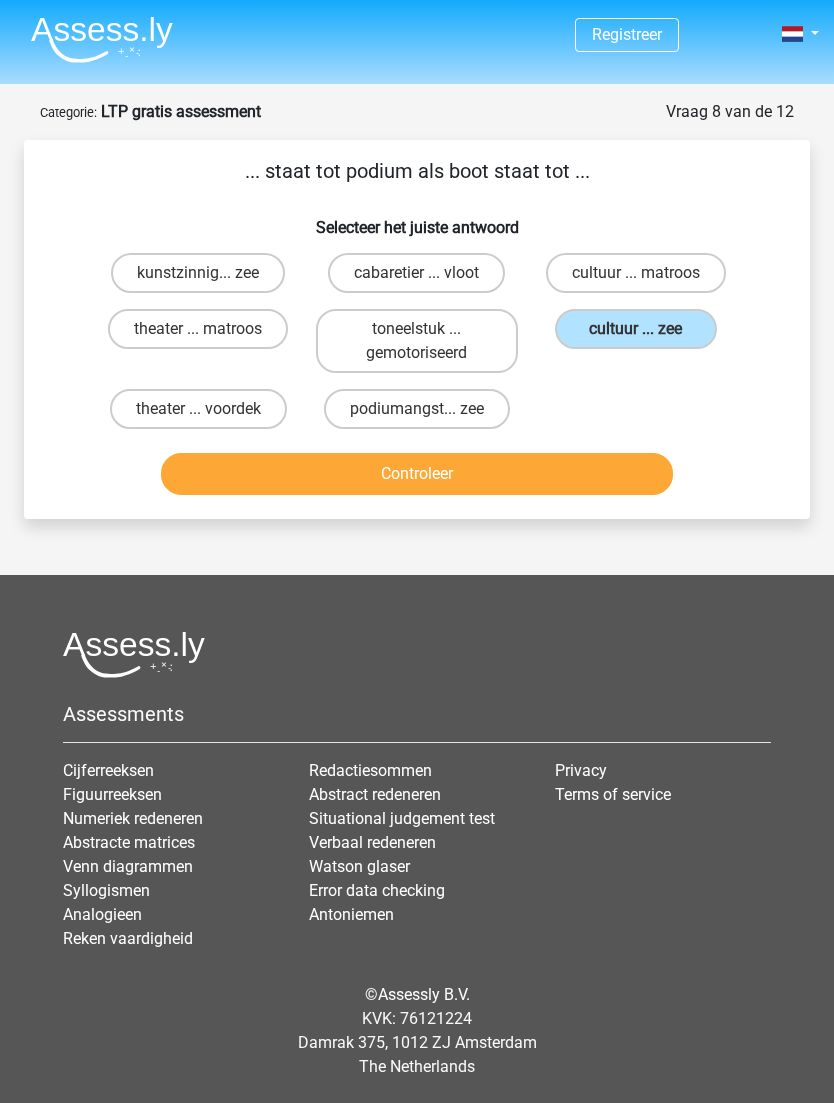 click on "Controleer" at bounding box center [417, 474] 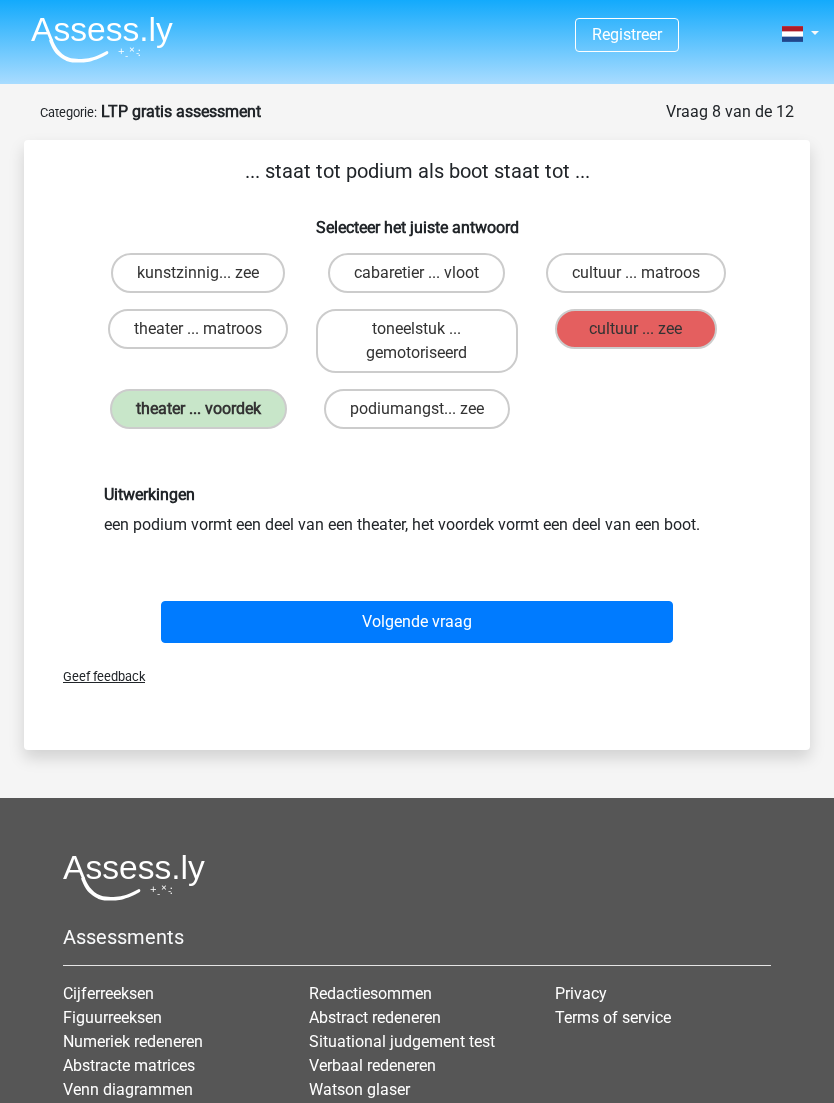 click on "theater ... voordek" at bounding box center (198, 409) 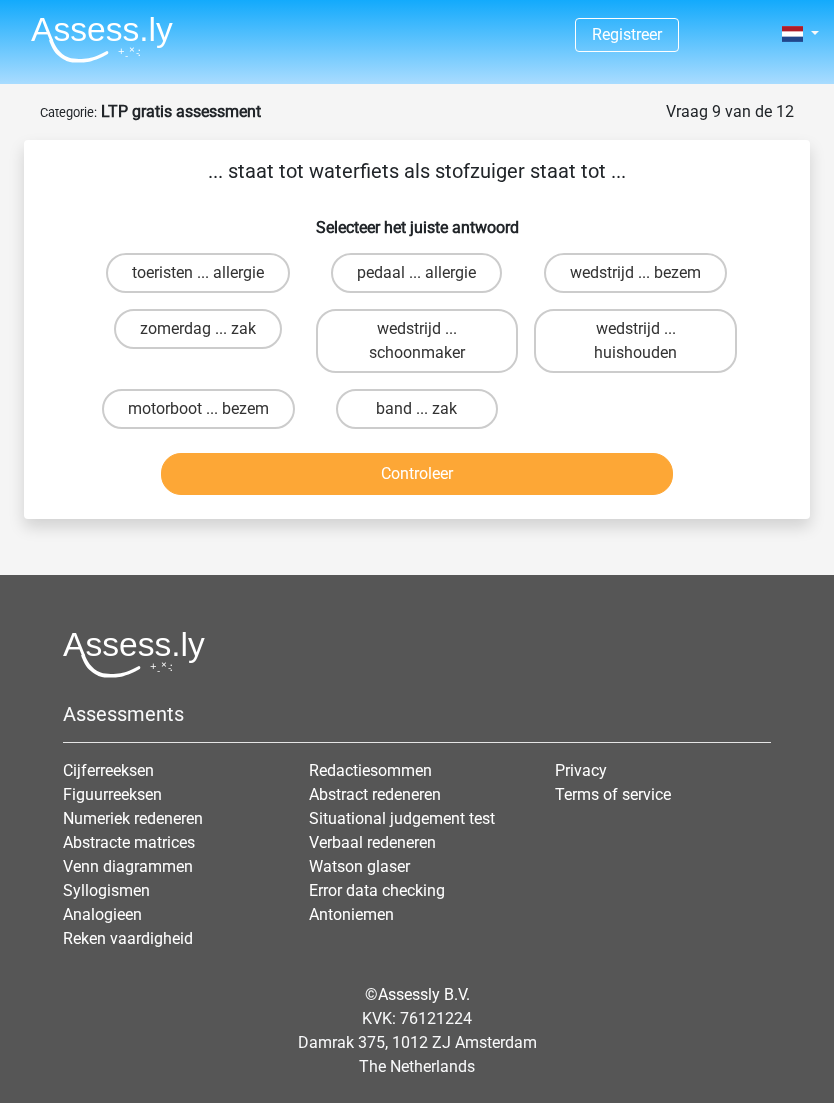 click on "motorboot ... bezem" at bounding box center [198, 409] 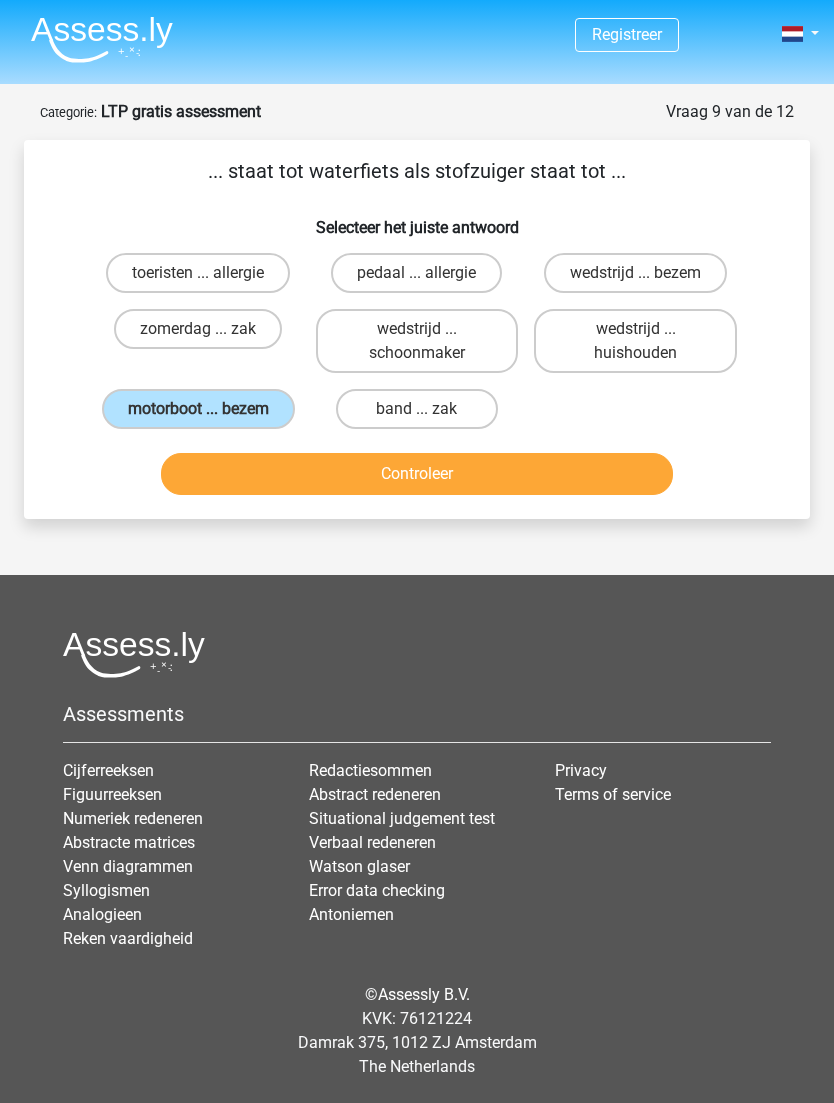 click on "Controleer" at bounding box center (417, 474) 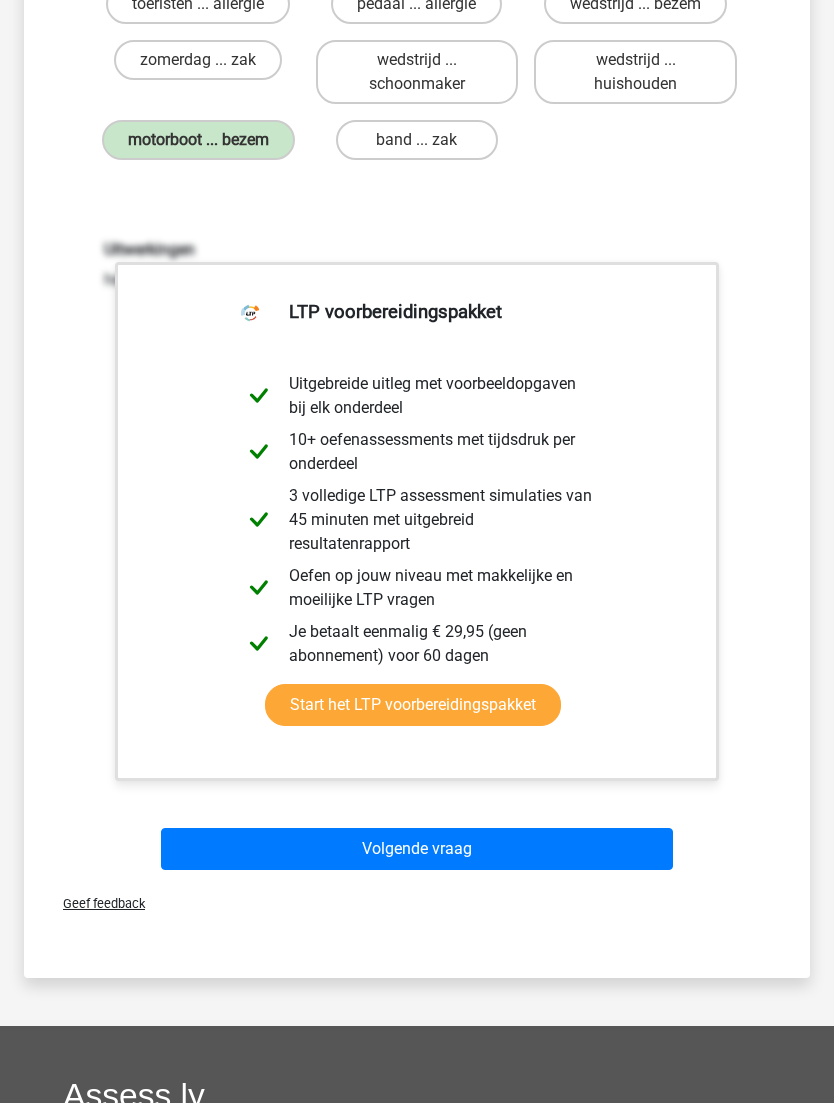 click on "Volgende vraag" at bounding box center [417, 850] 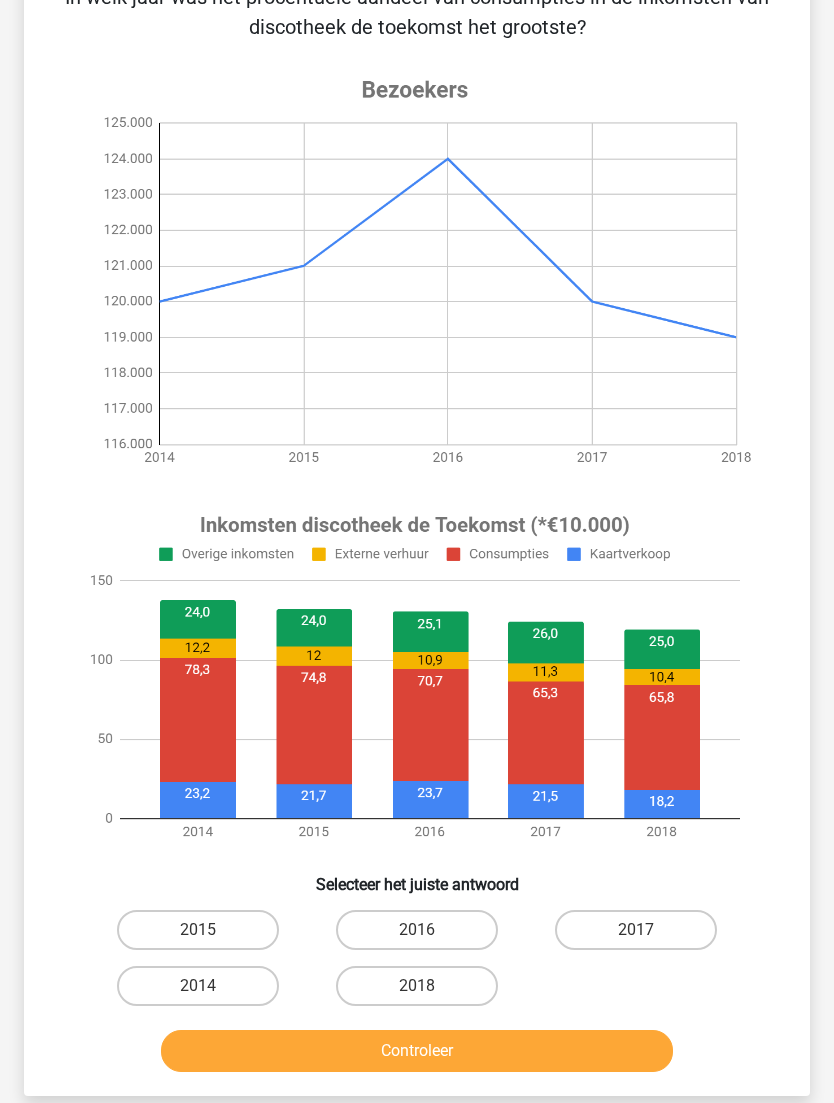 scroll, scrollTop: 176, scrollLeft: 0, axis: vertical 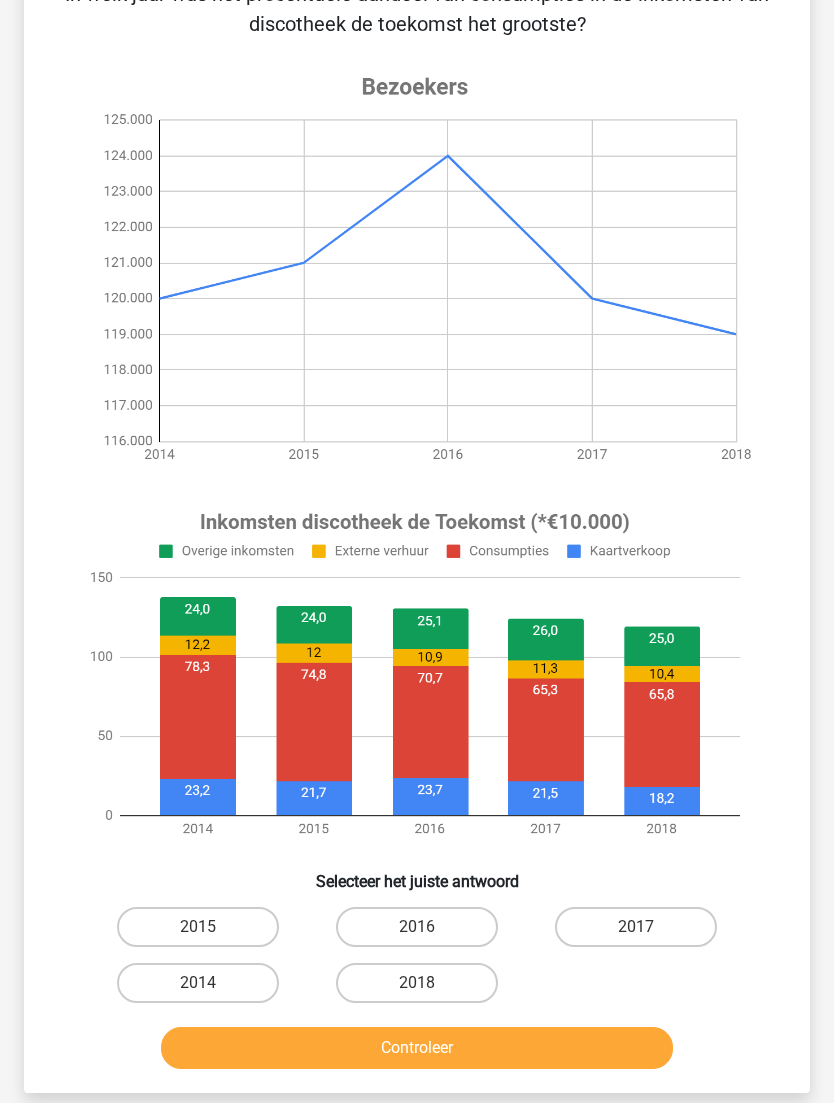 click on "2014" at bounding box center [198, 984] 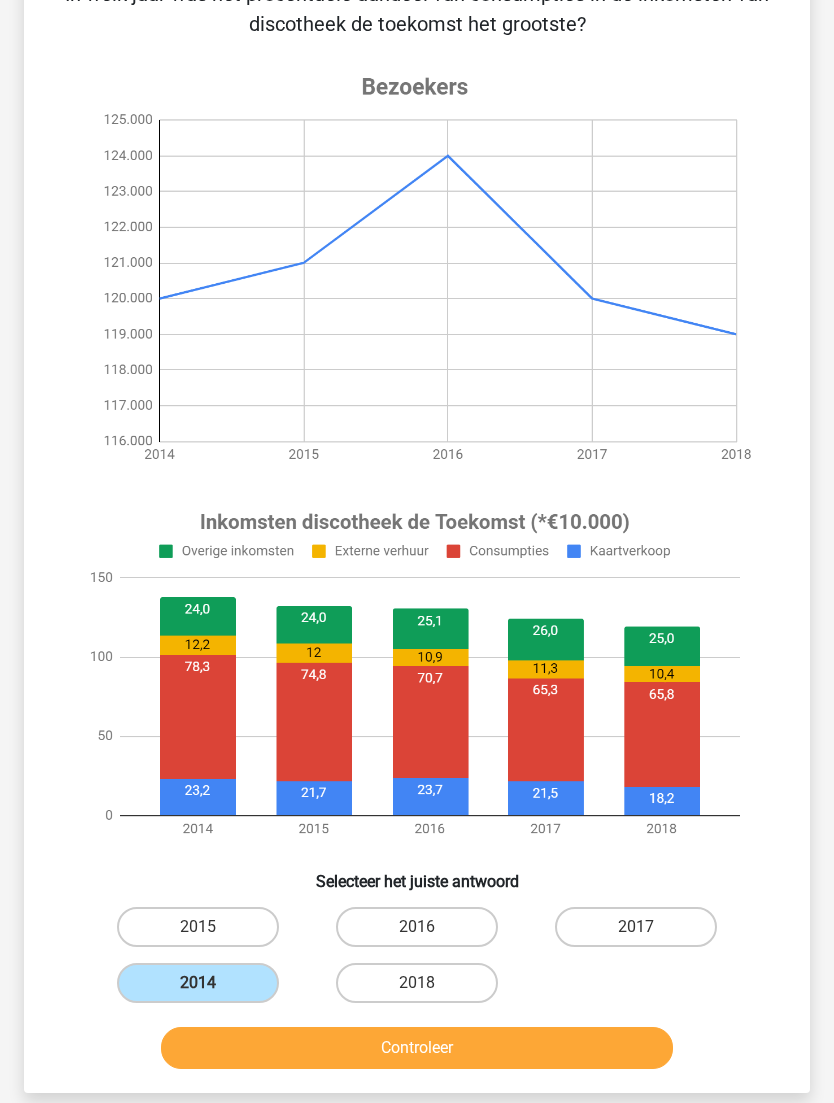 scroll, scrollTop: 177, scrollLeft: 0, axis: vertical 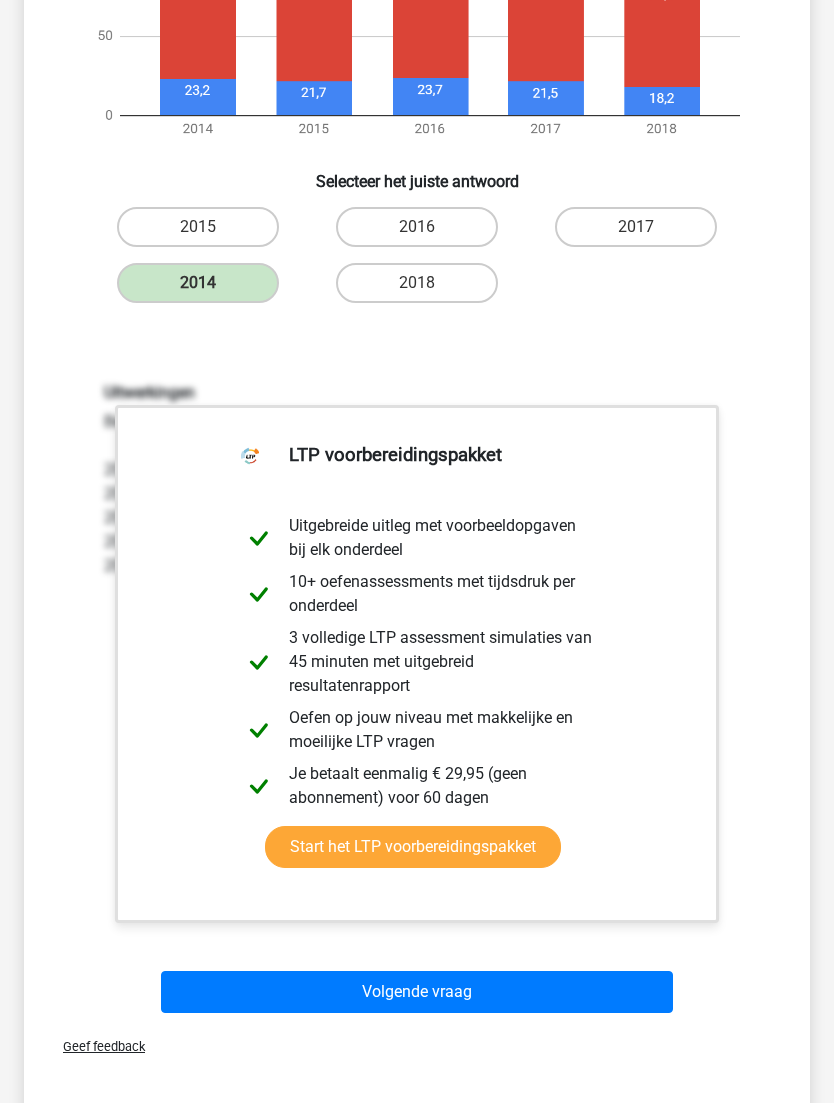 click on "Volgende vraag" at bounding box center [417, 993] 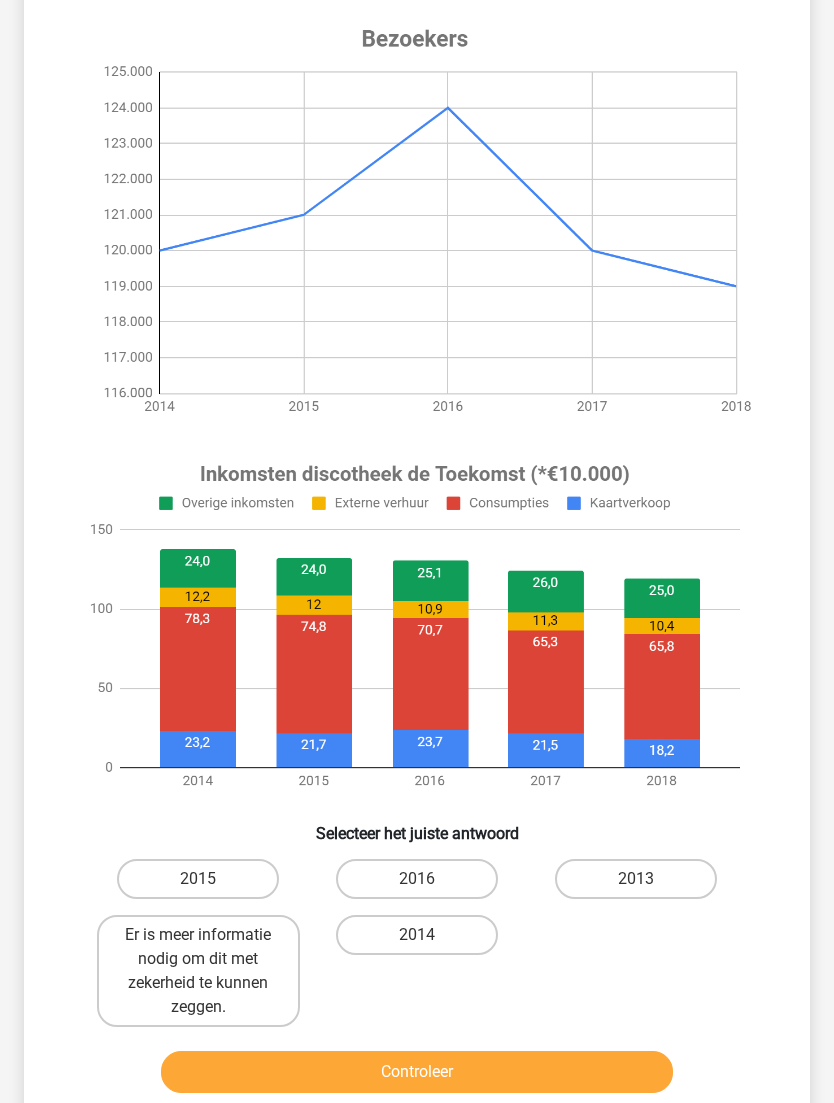 scroll, scrollTop: 196, scrollLeft: 0, axis: vertical 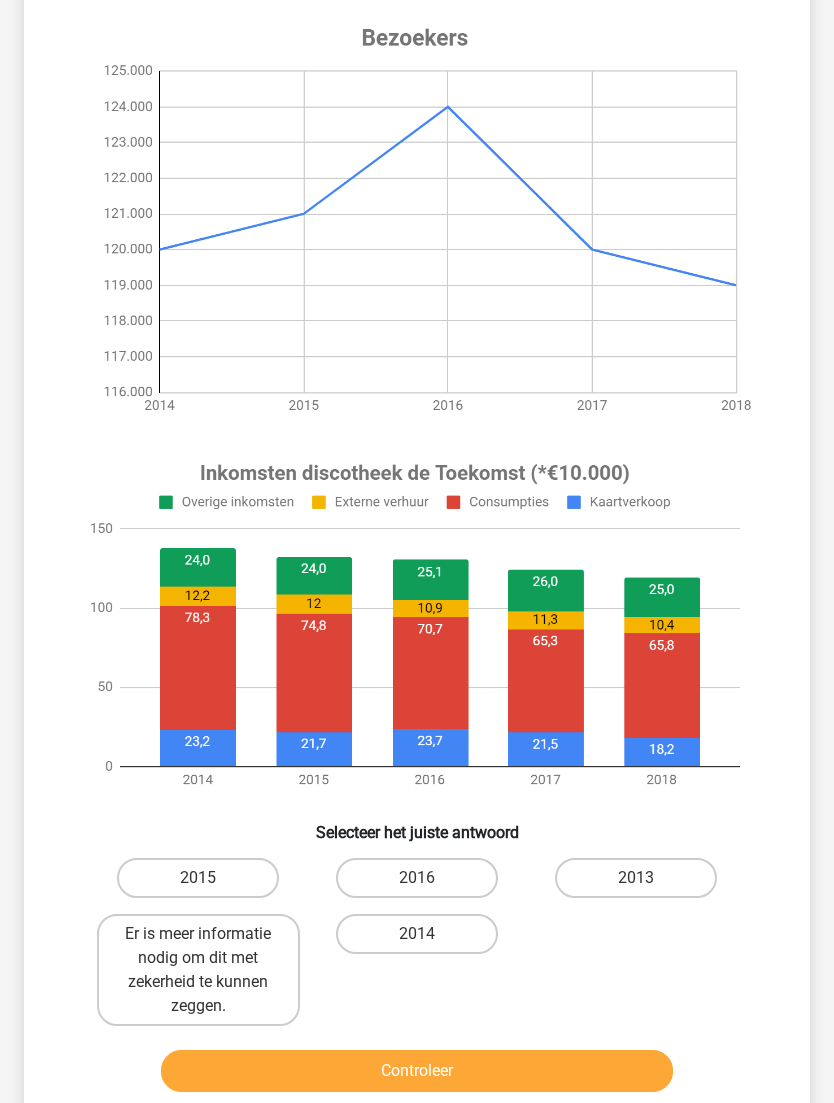 click on "2016" at bounding box center (417, 878) 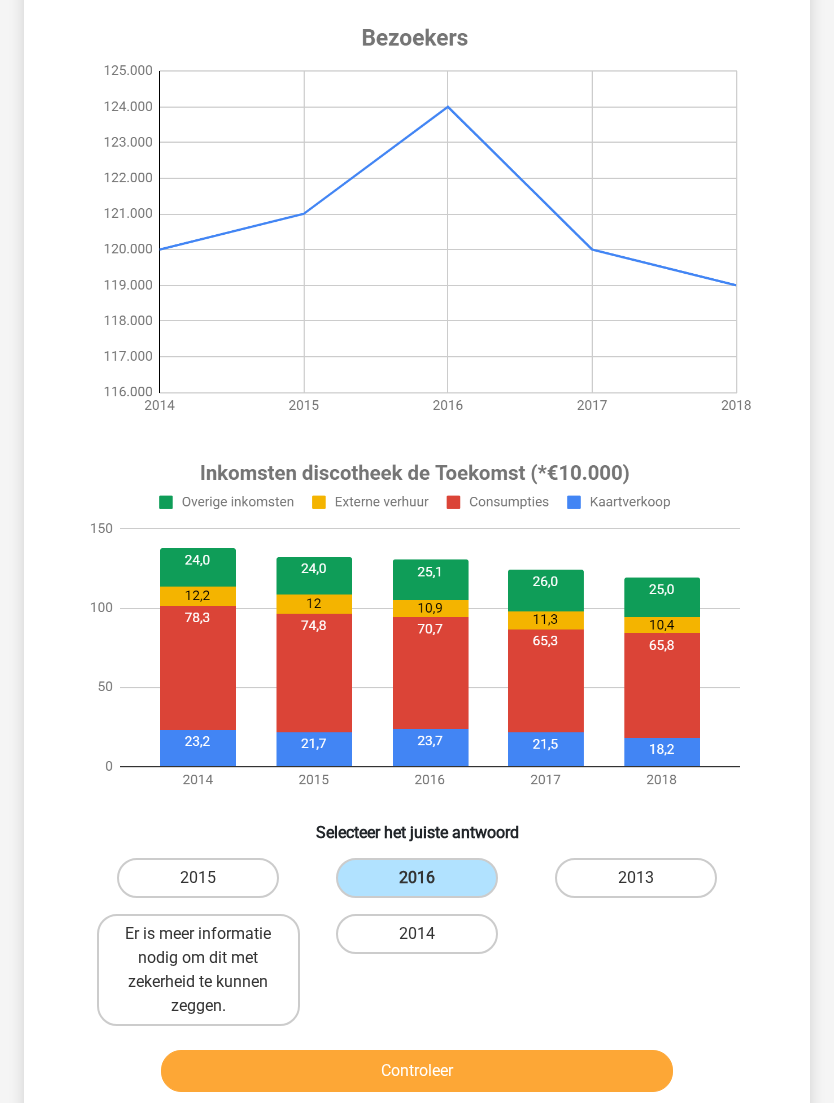 click on "Controleer" at bounding box center [417, 1071] 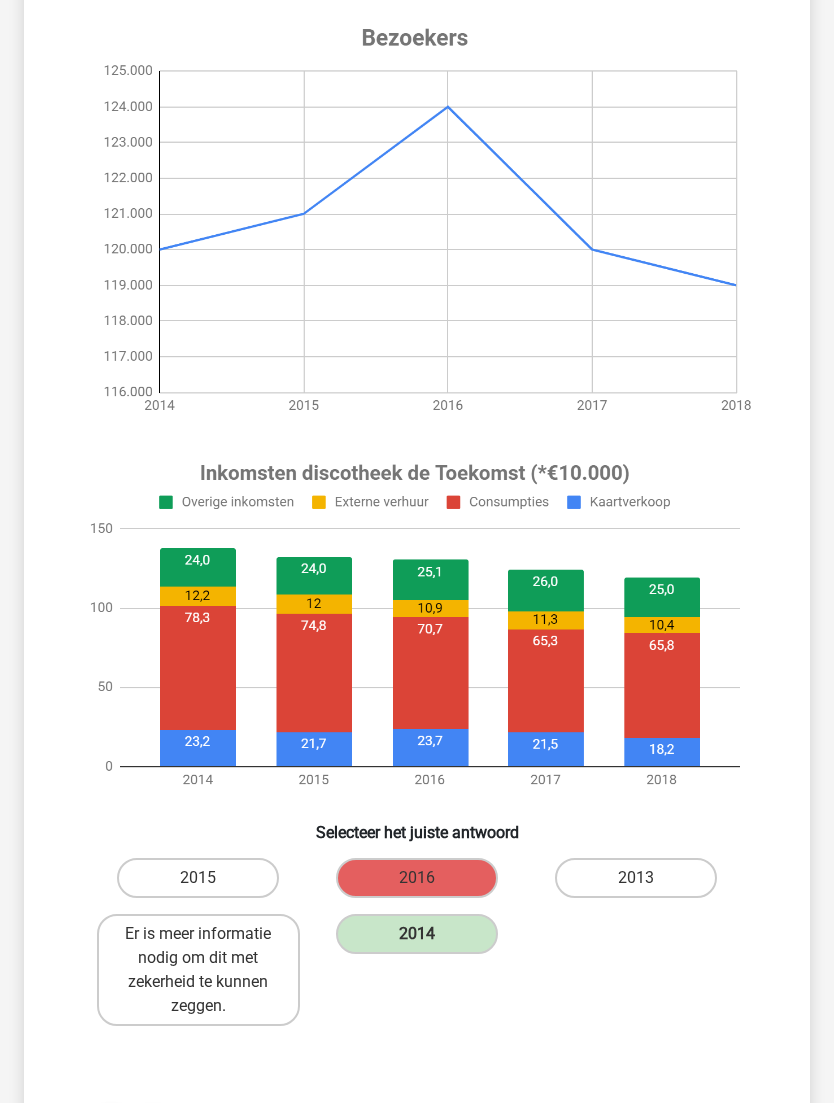 click on "2014" at bounding box center [417, 934] 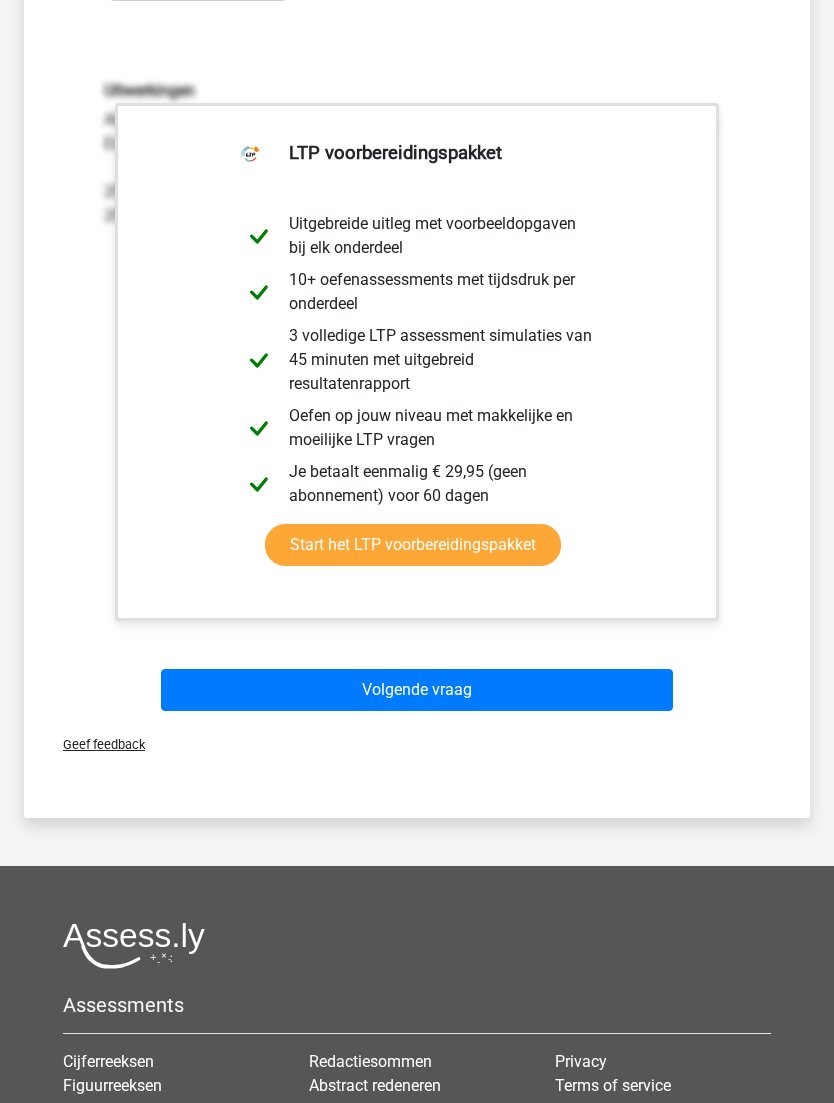 click on "Volgende vraag" at bounding box center (417, 691) 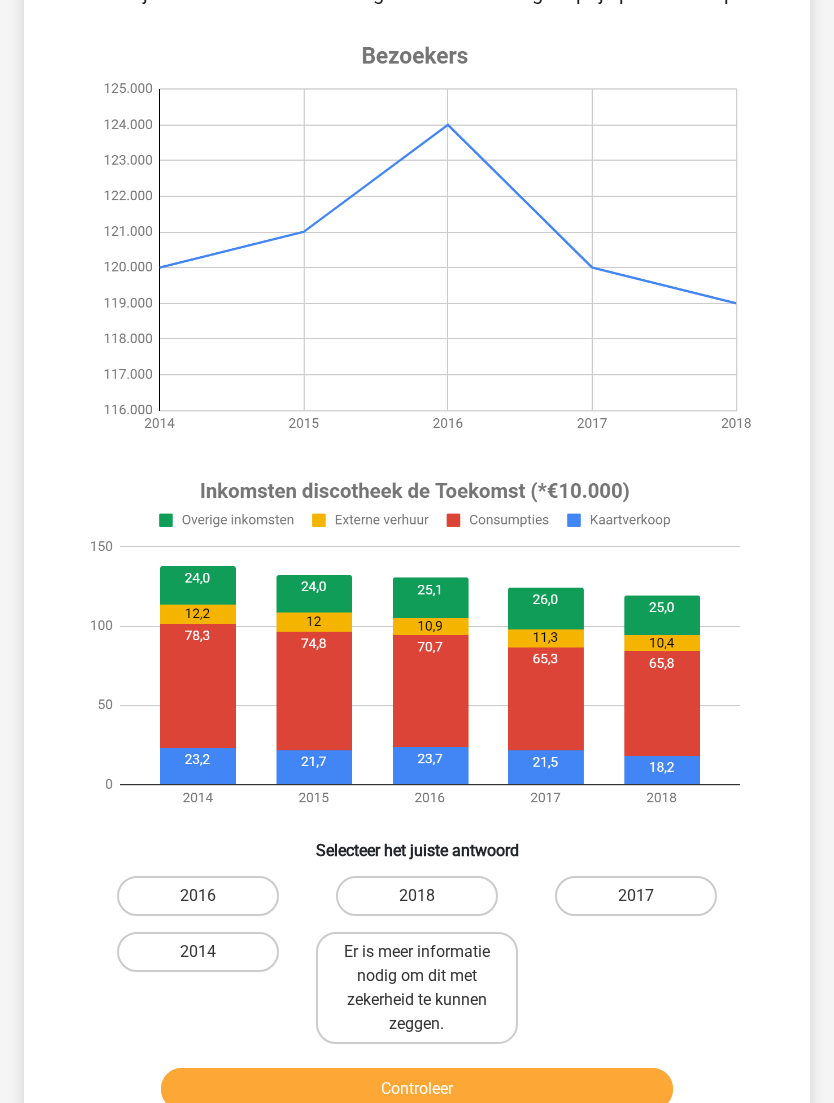 scroll, scrollTop: 247, scrollLeft: 0, axis: vertical 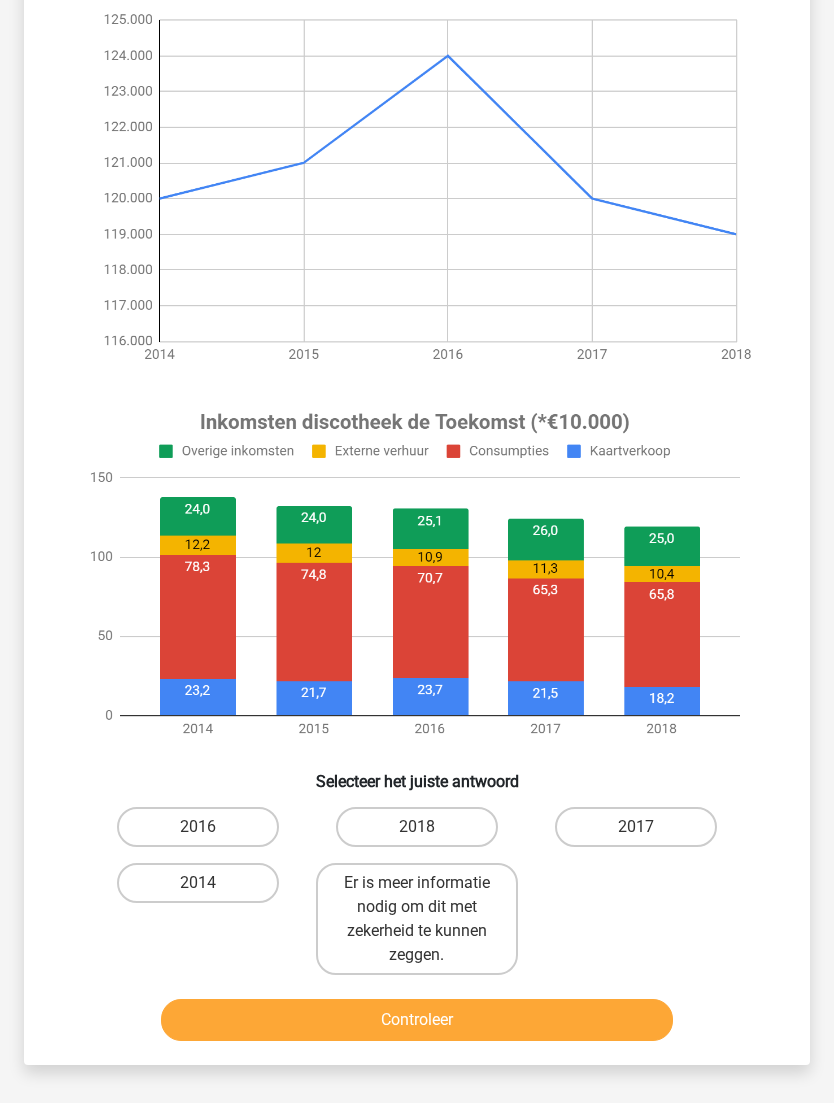 click on "Er is meer informatie nodig om dit met zekerheid te kunnen zeggen." at bounding box center [417, 919] 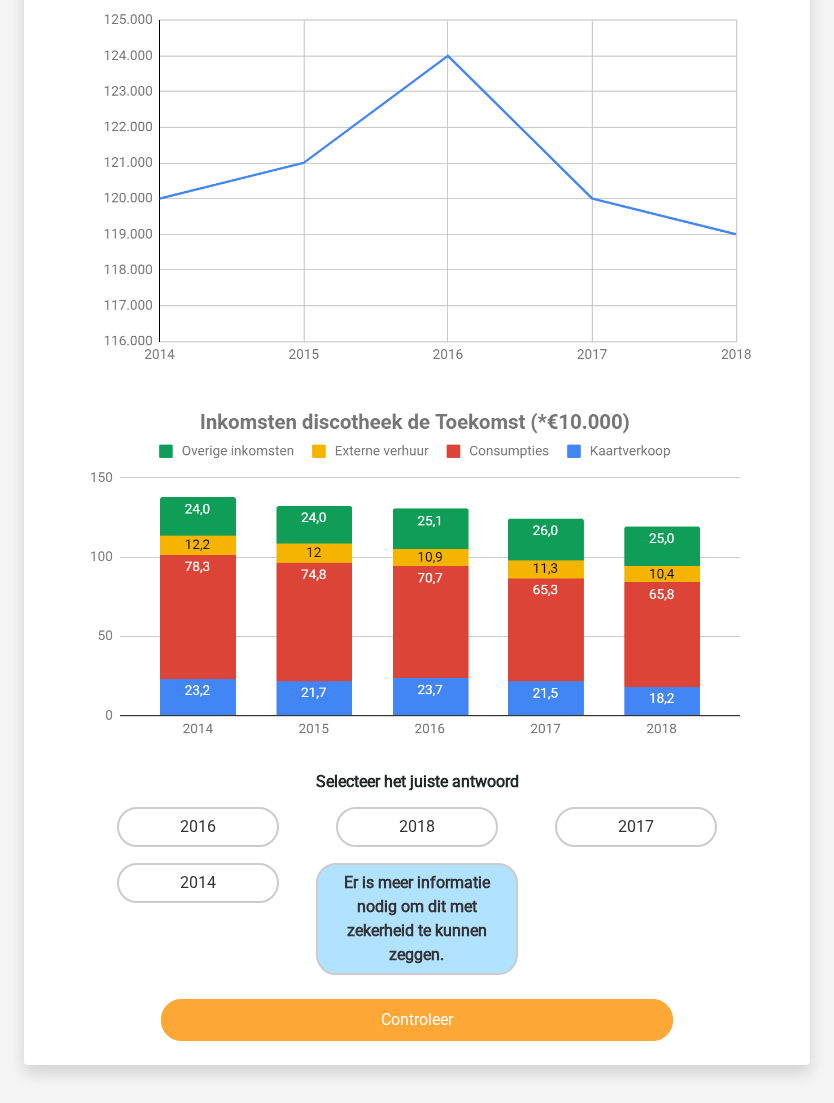 click on "Controleer" at bounding box center (417, 1020) 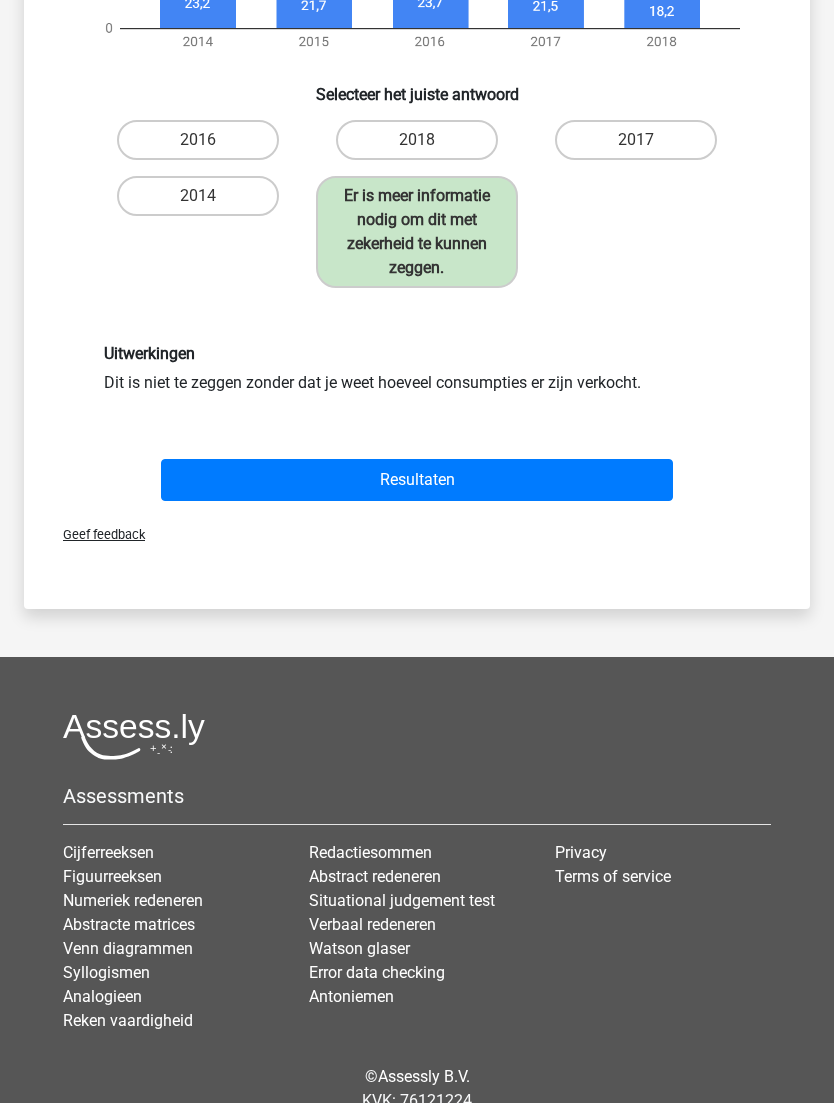 scroll, scrollTop: 975, scrollLeft: 0, axis: vertical 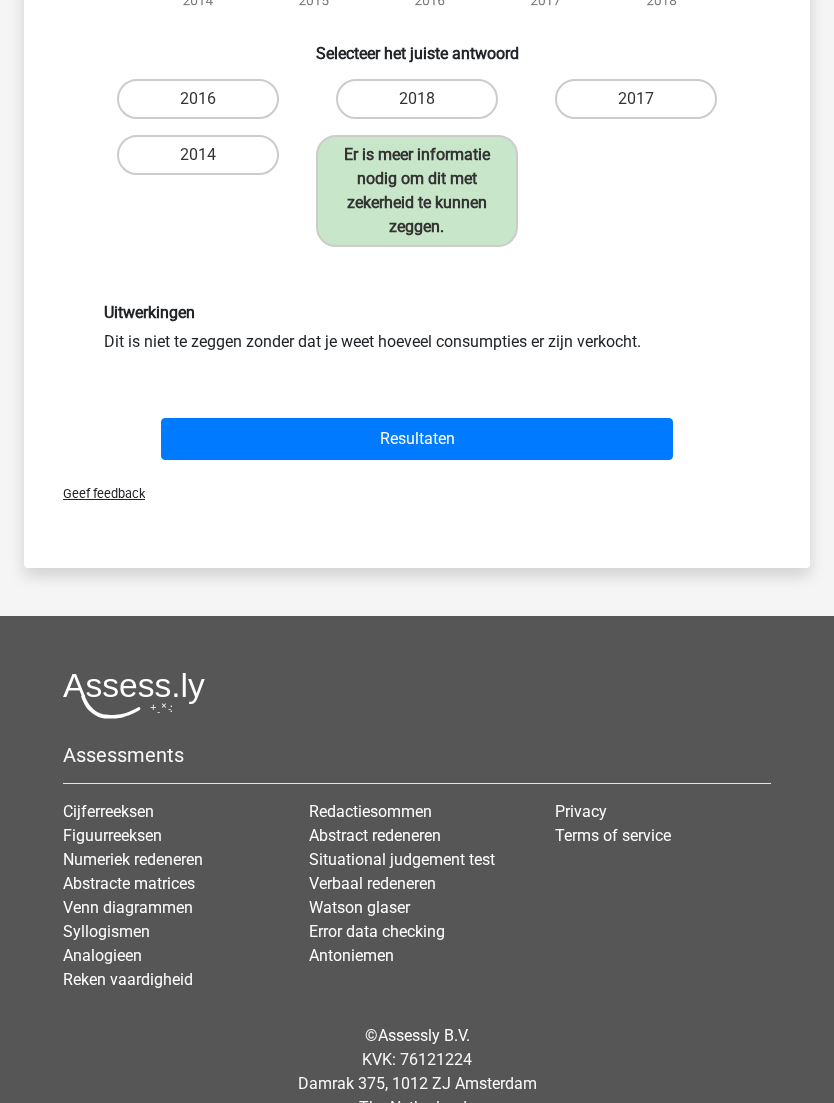 click on "Resultaten" at bounding box center [417, 439] 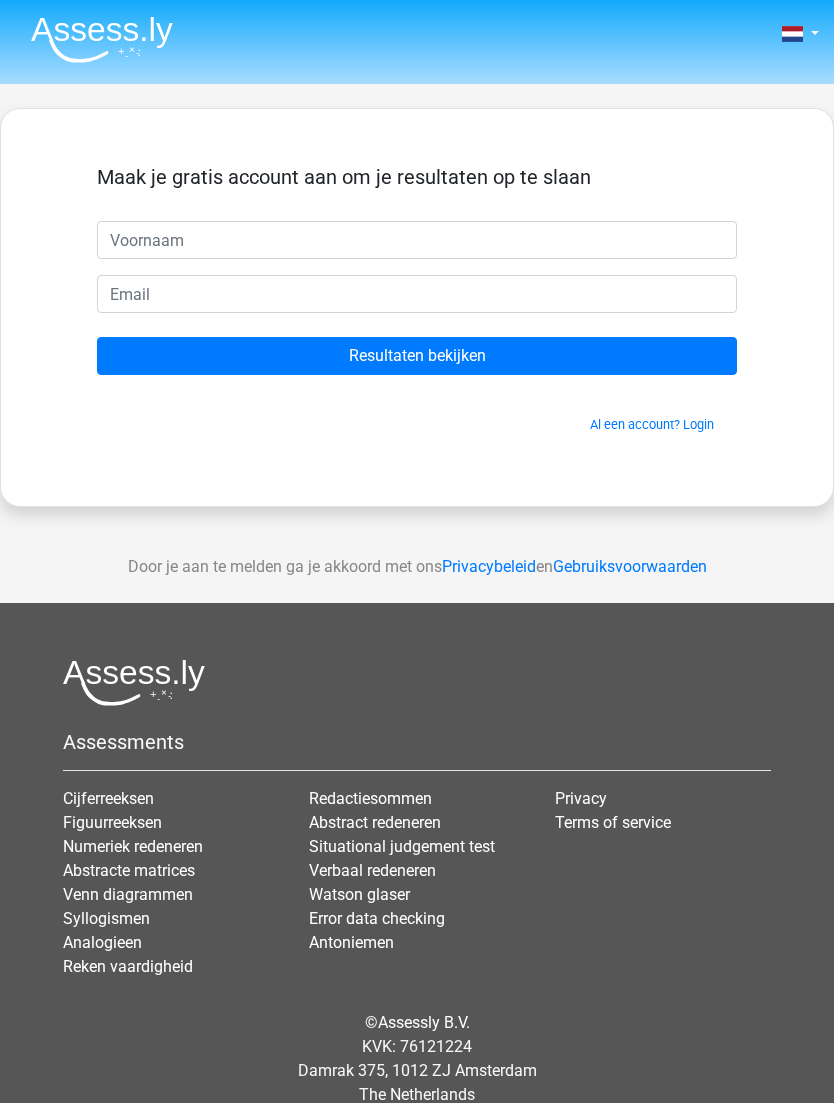 scroll, scrollTop: 0, scrollLeft: 0, axis: both 